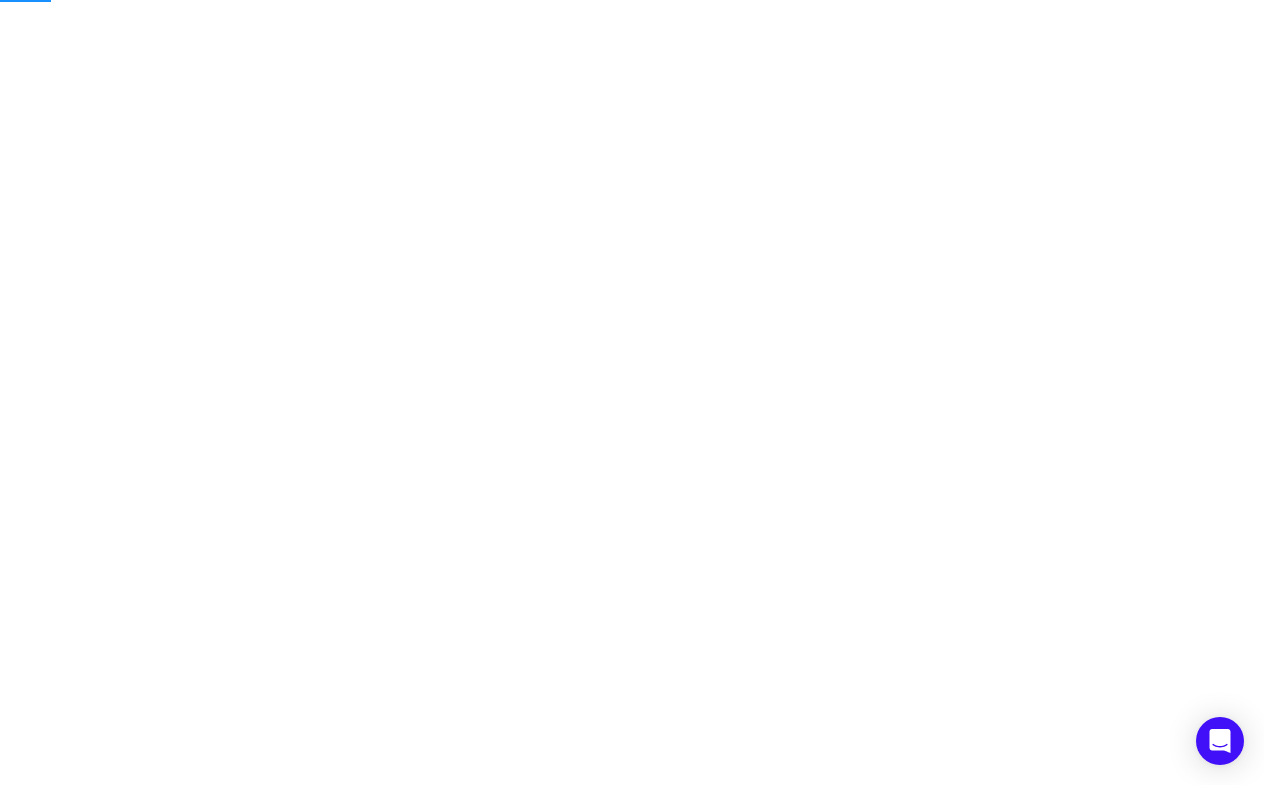 scroll, scrollTop: 0, scrollLeft: 0, axis: both 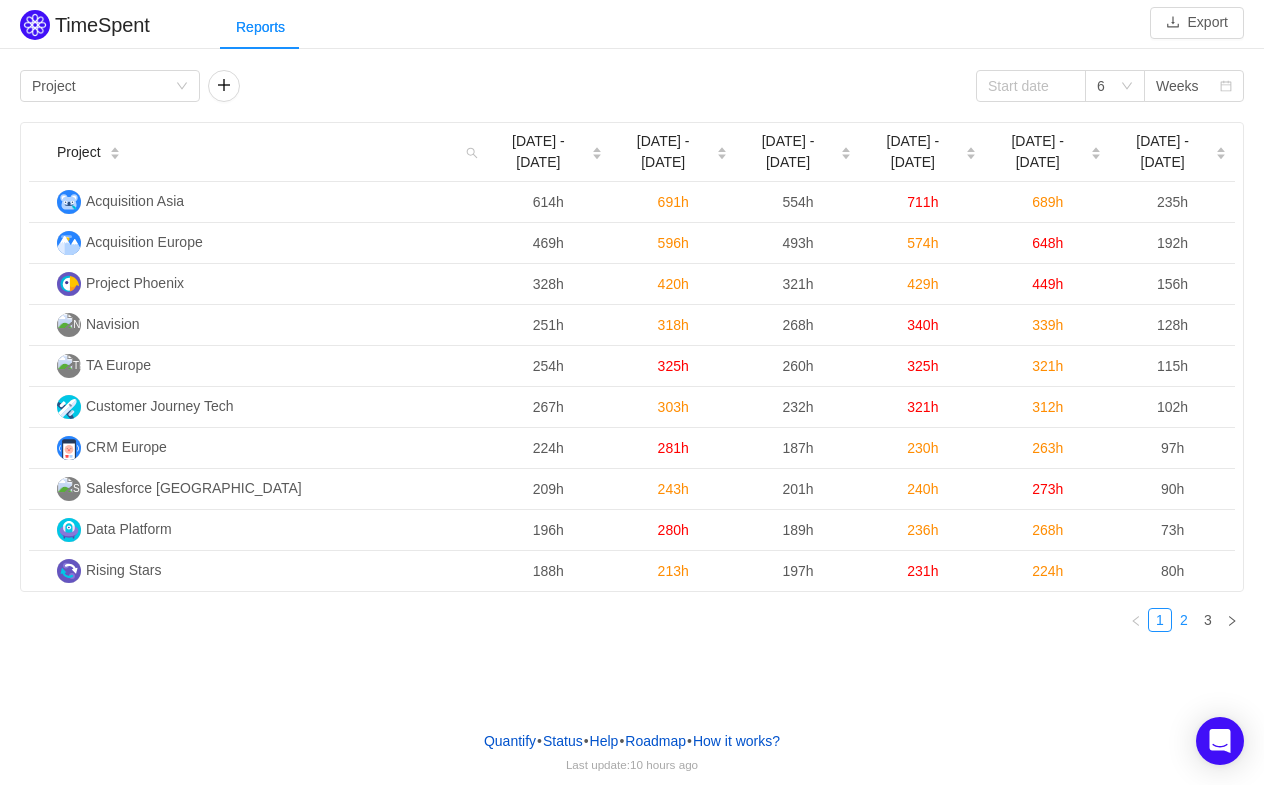 click on "2" at bounding box center (1184, 620) 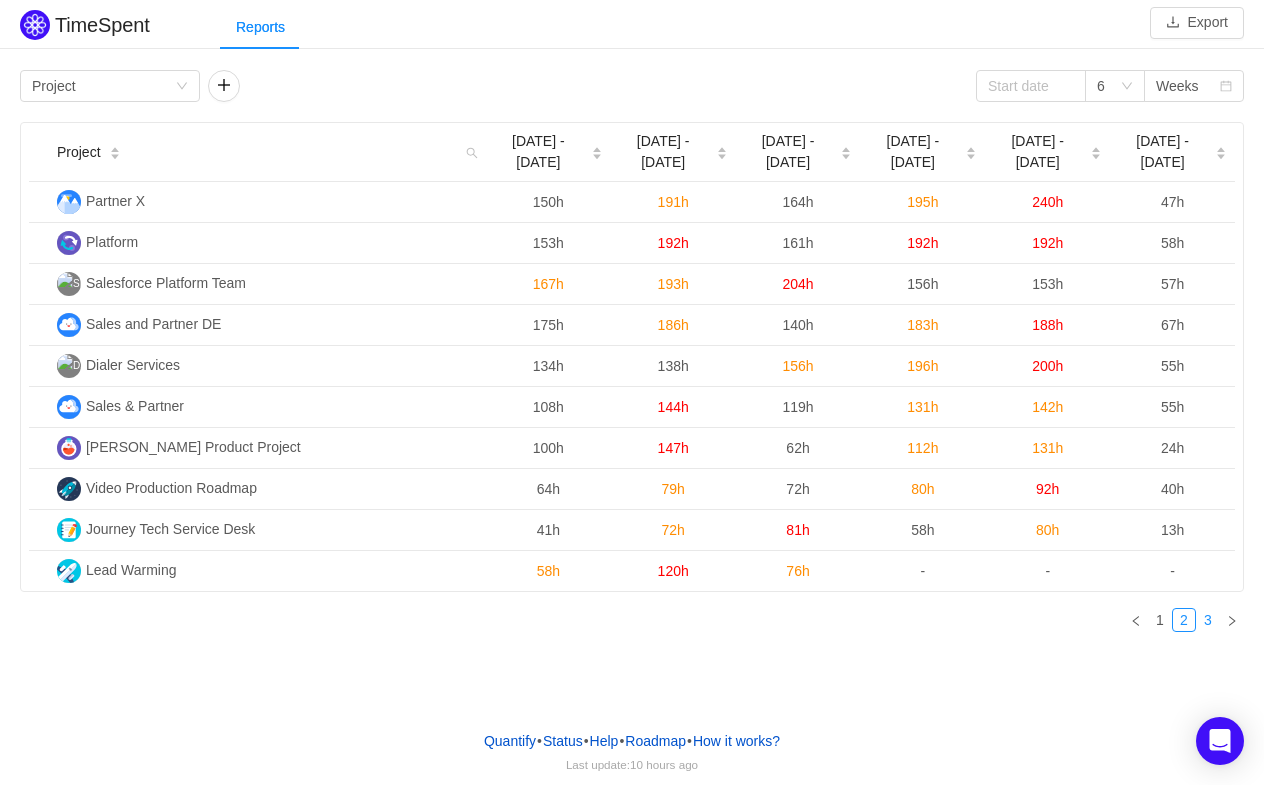 click on "3" at bounding box center [1208, 620] 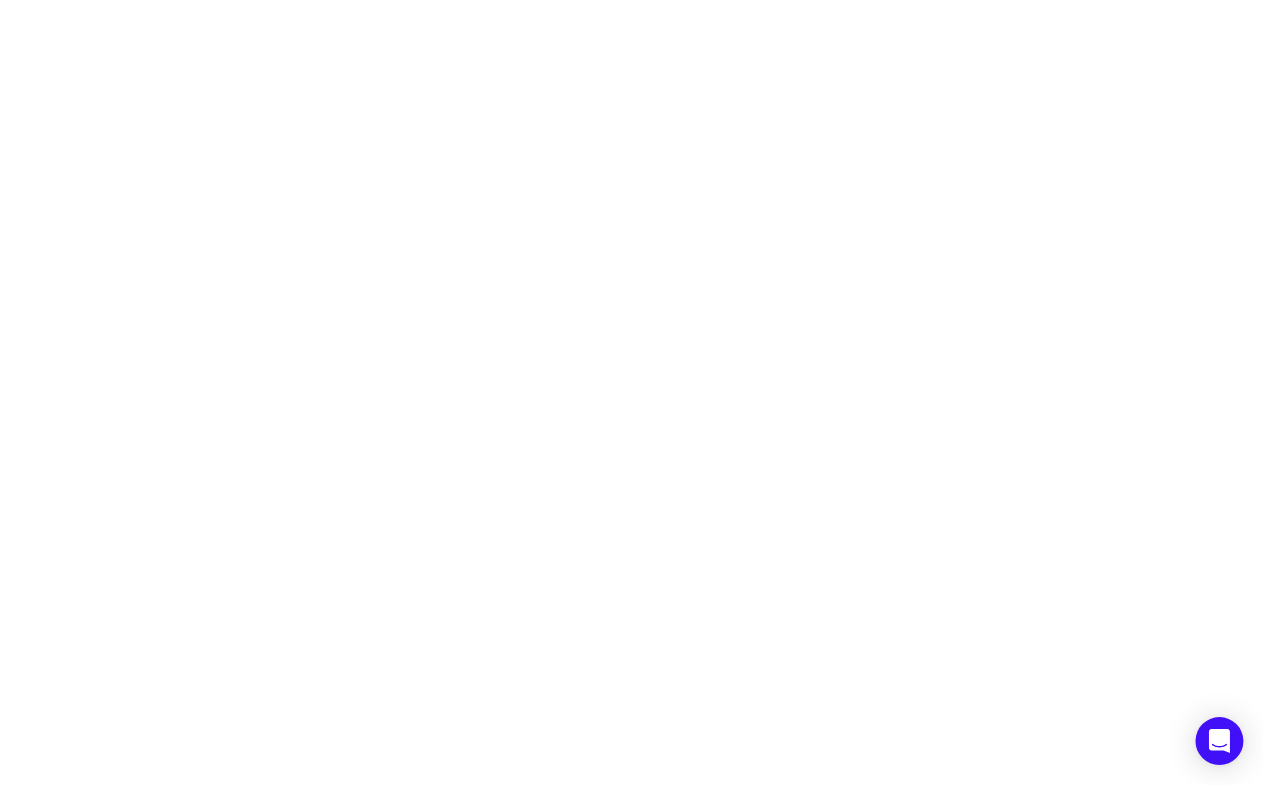 scroll, scrollTop: 0, scrollLeft: 0, axis: both 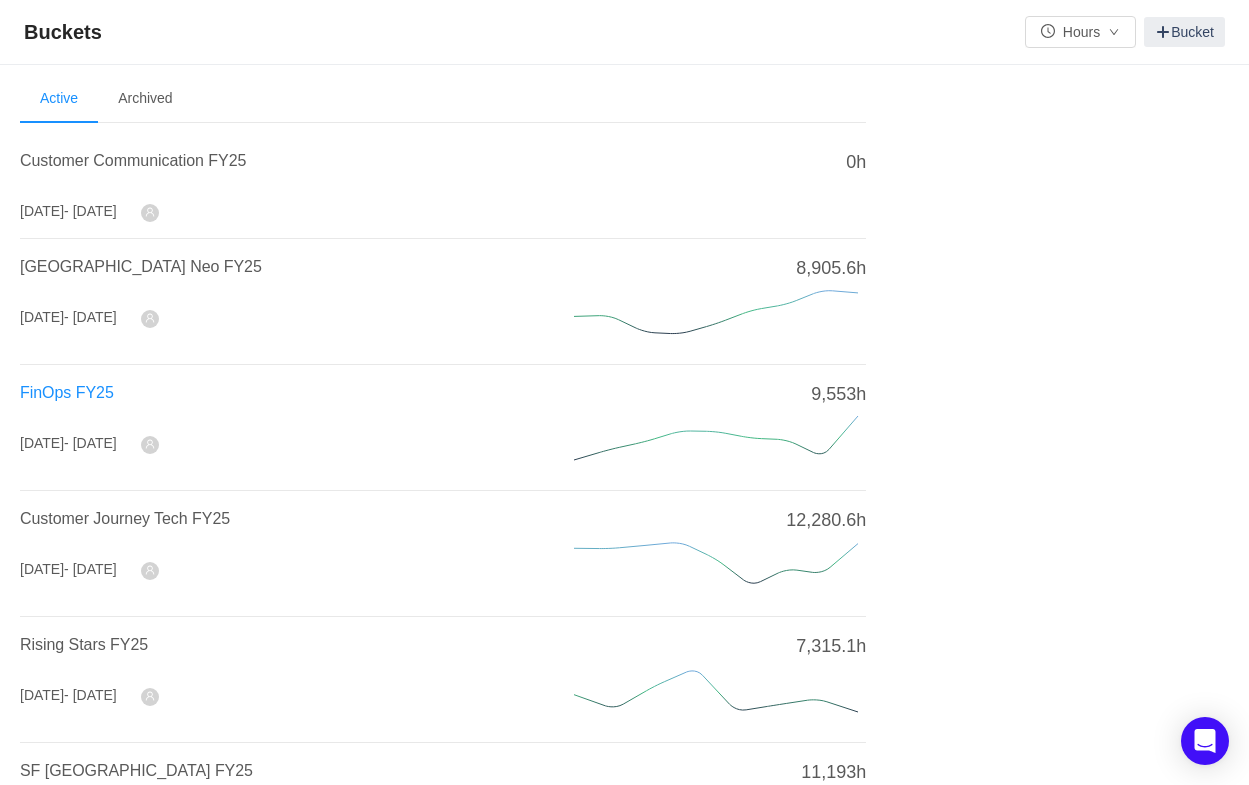 click on "FinOps FY25" at bounding box center [67, 392] 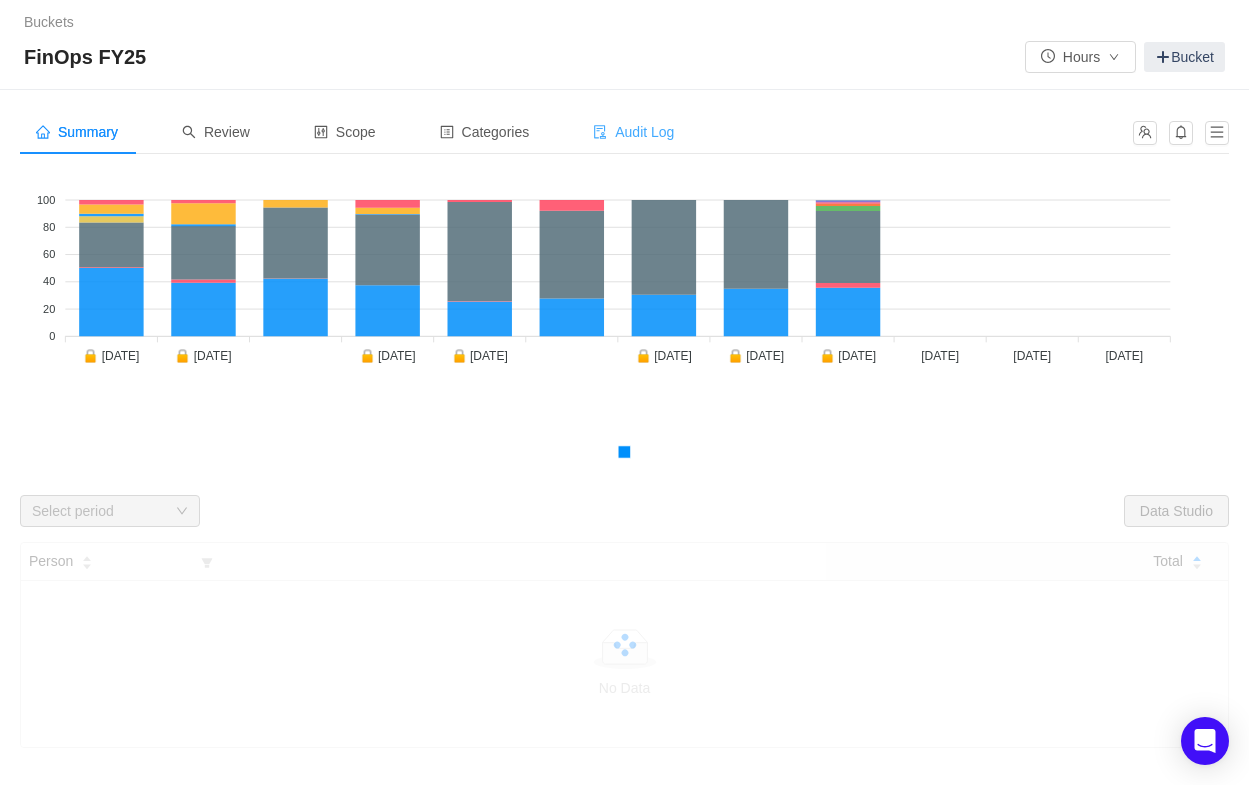 click on "Audit Log" at bounding box center [633, 132] 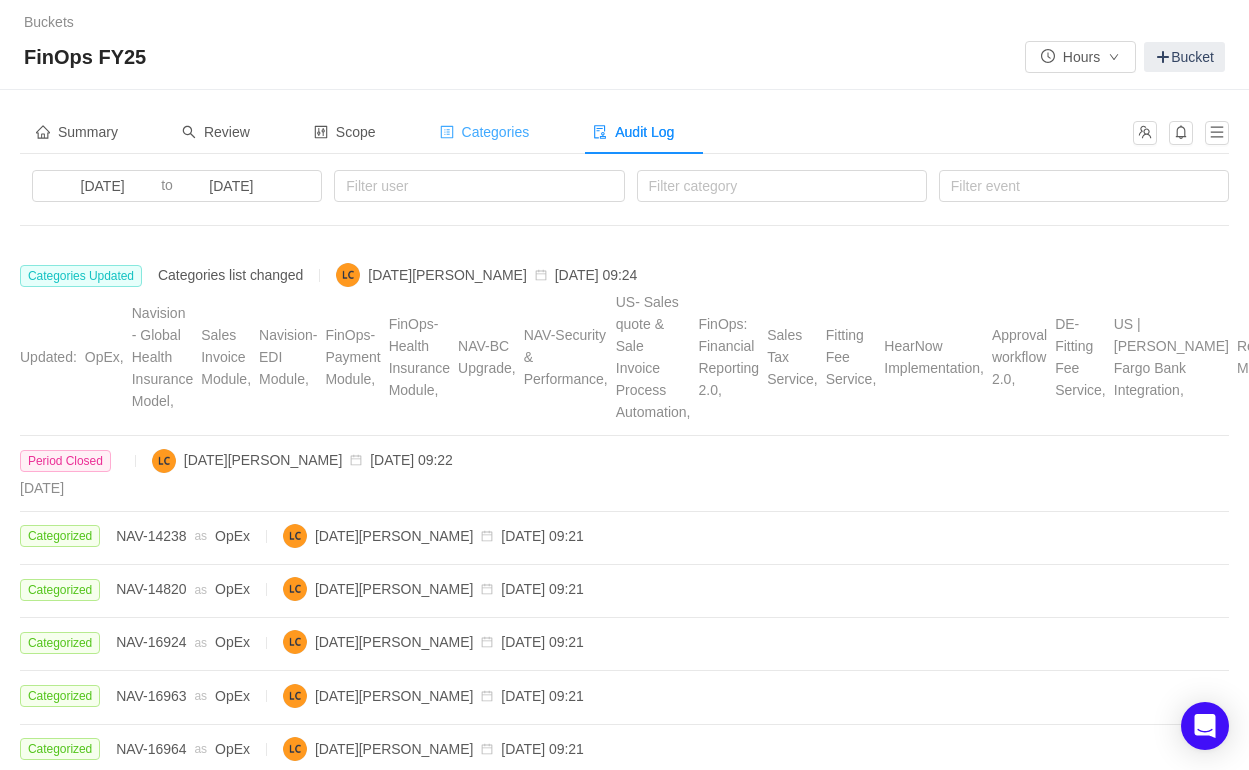 click on "Categories" at bounding box center (485, 132) 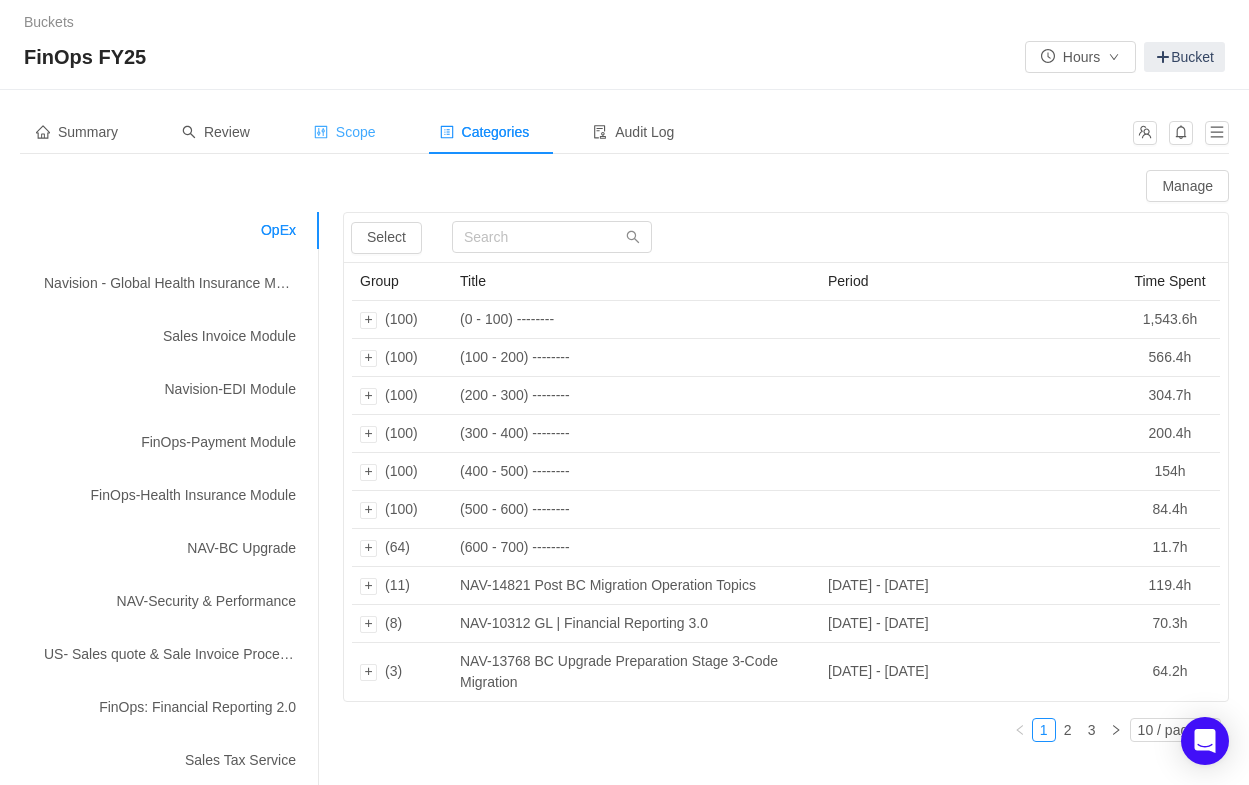click on "Scope" at bounding box center [345, 132] 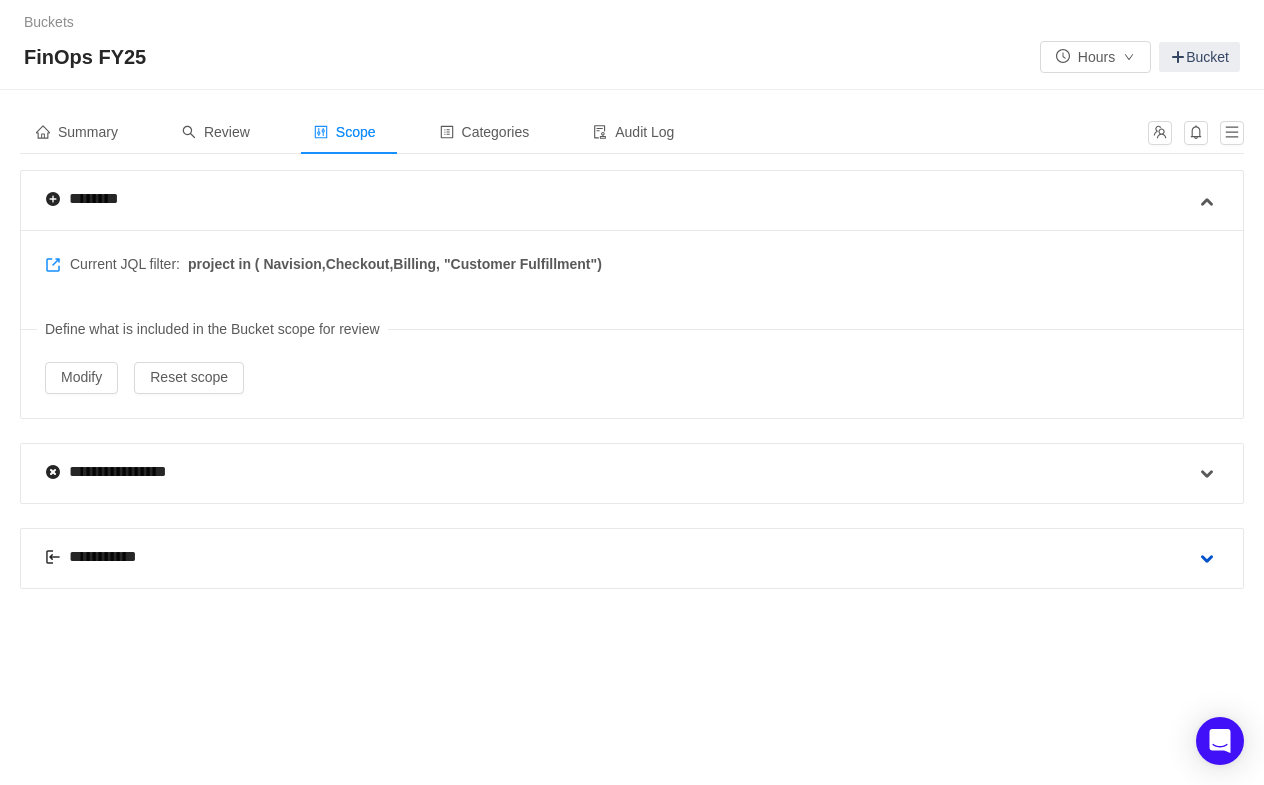 click at bounding box center (1207, 559) 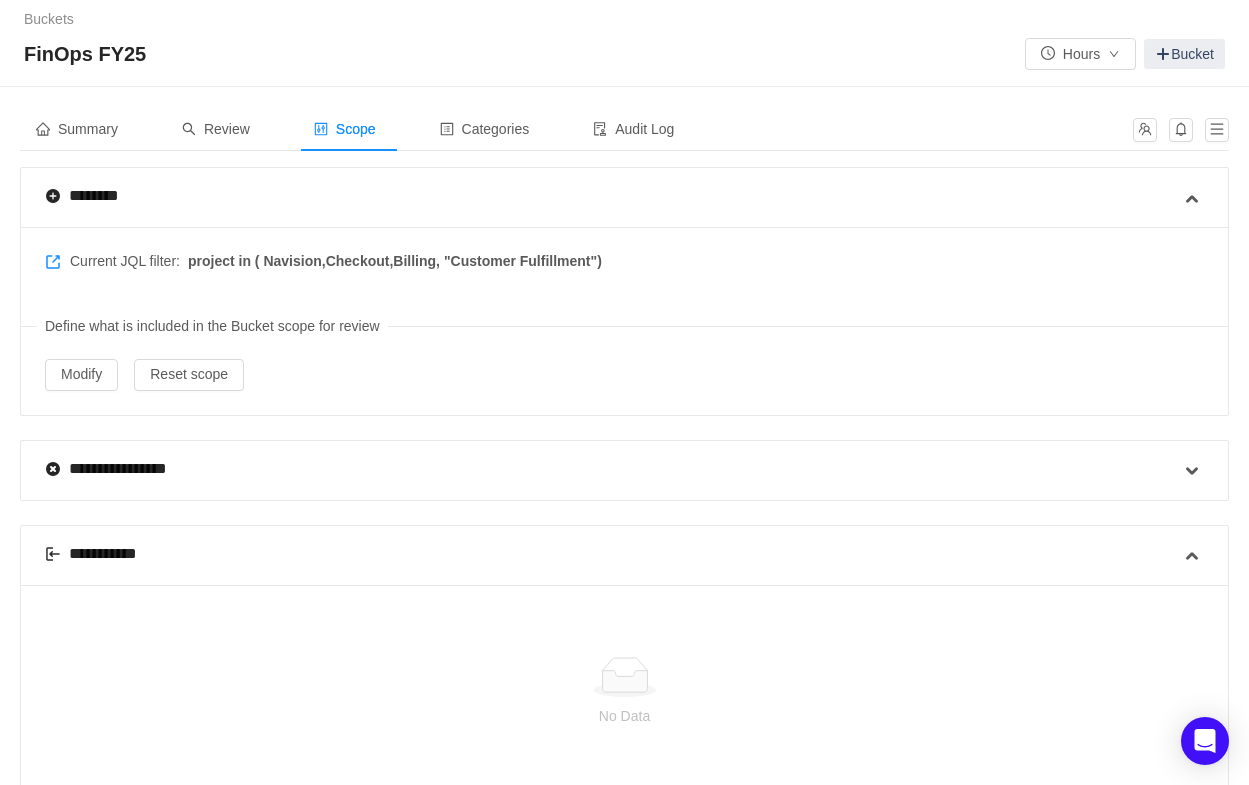 scroll, scrollTop: 0, scrollLeft: 0, axis: both 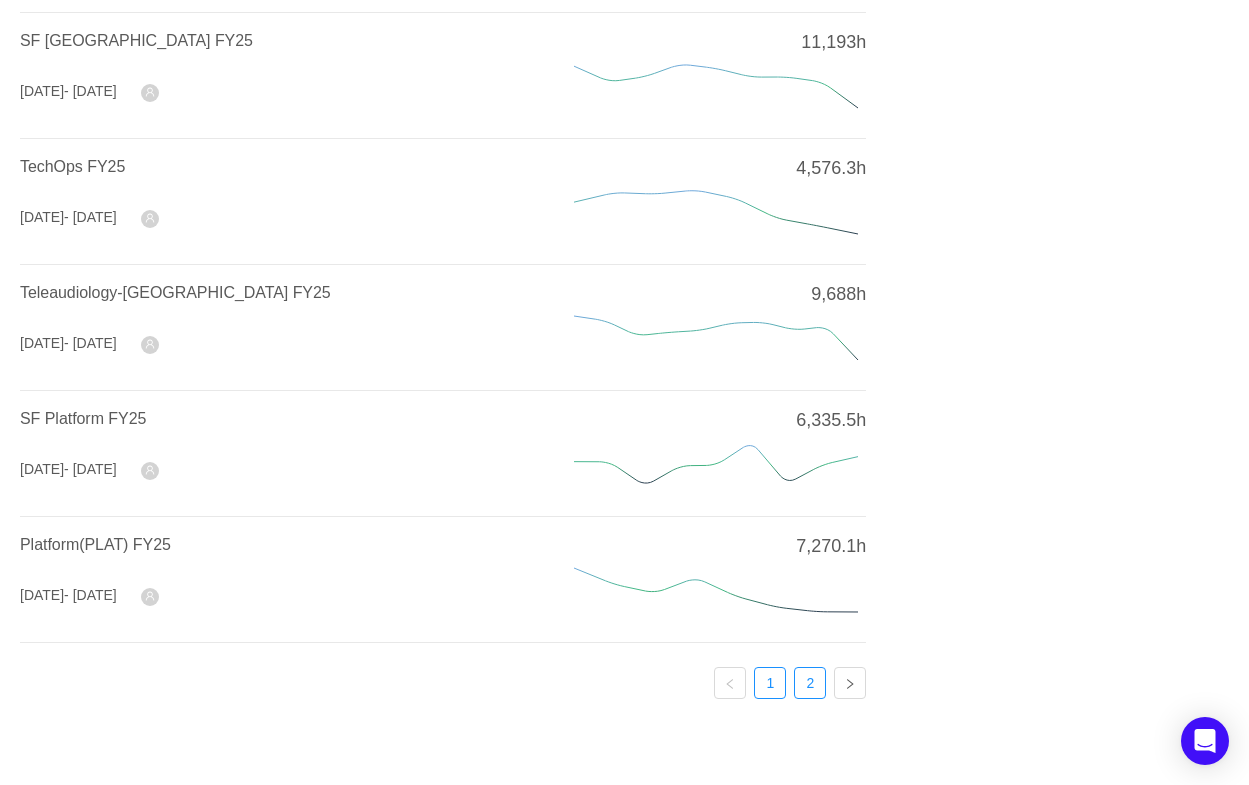click on "2" at bounding box center (810, 683) 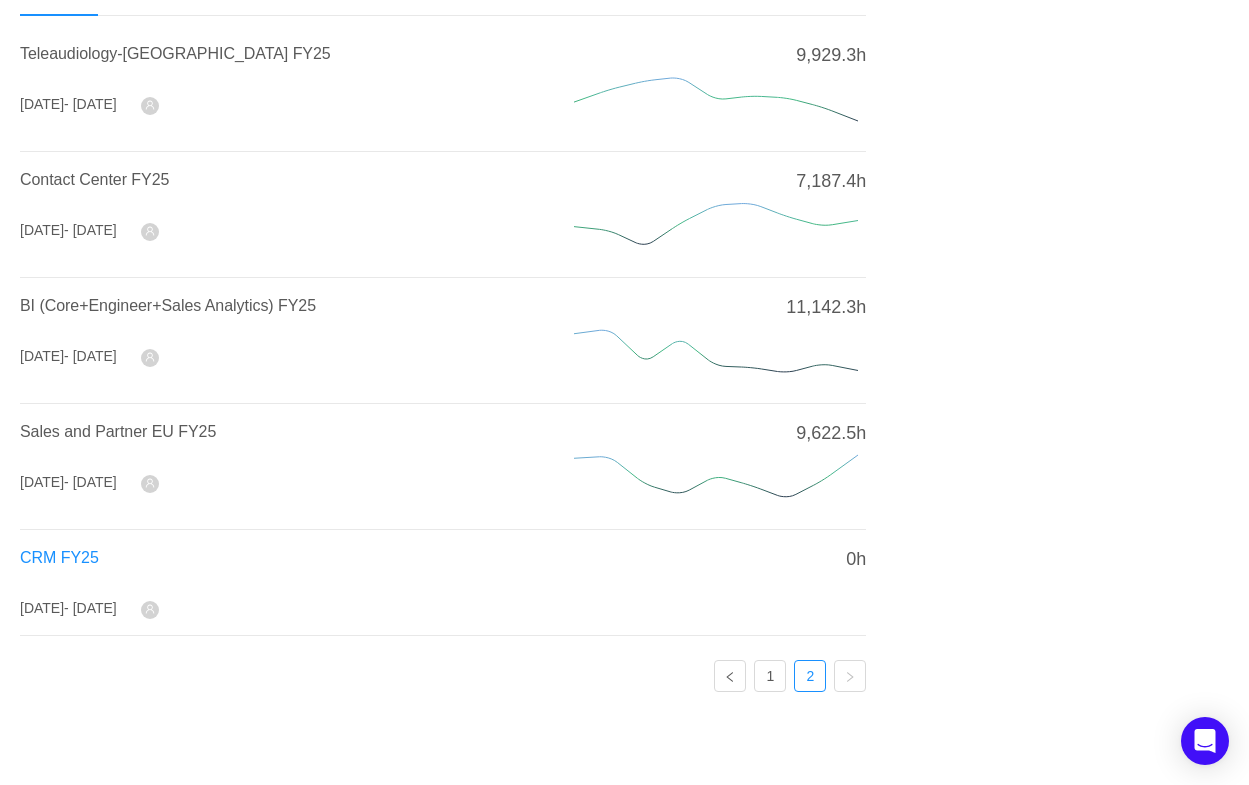click on "CRM FY25" at bounding box center (59, 557) 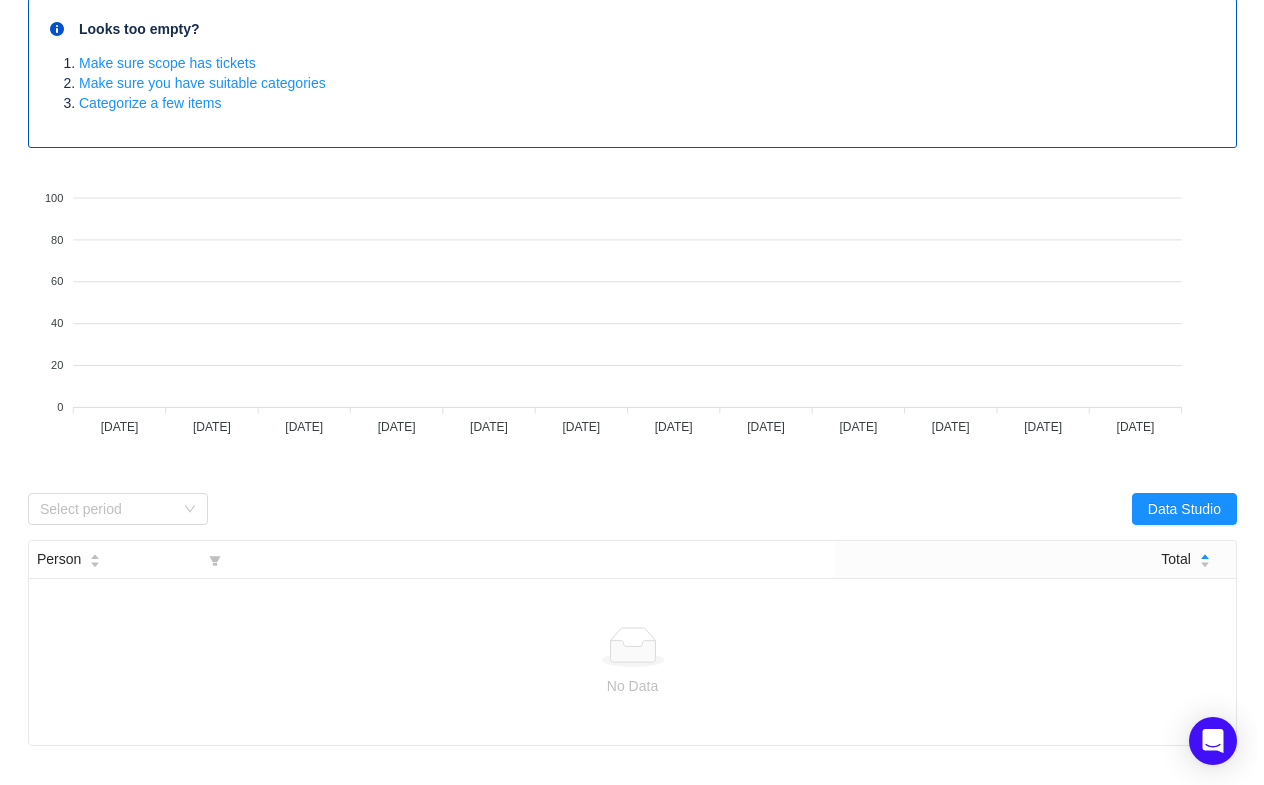 scroll, scrollTop: 0, scrollLeft: 0, axis: both 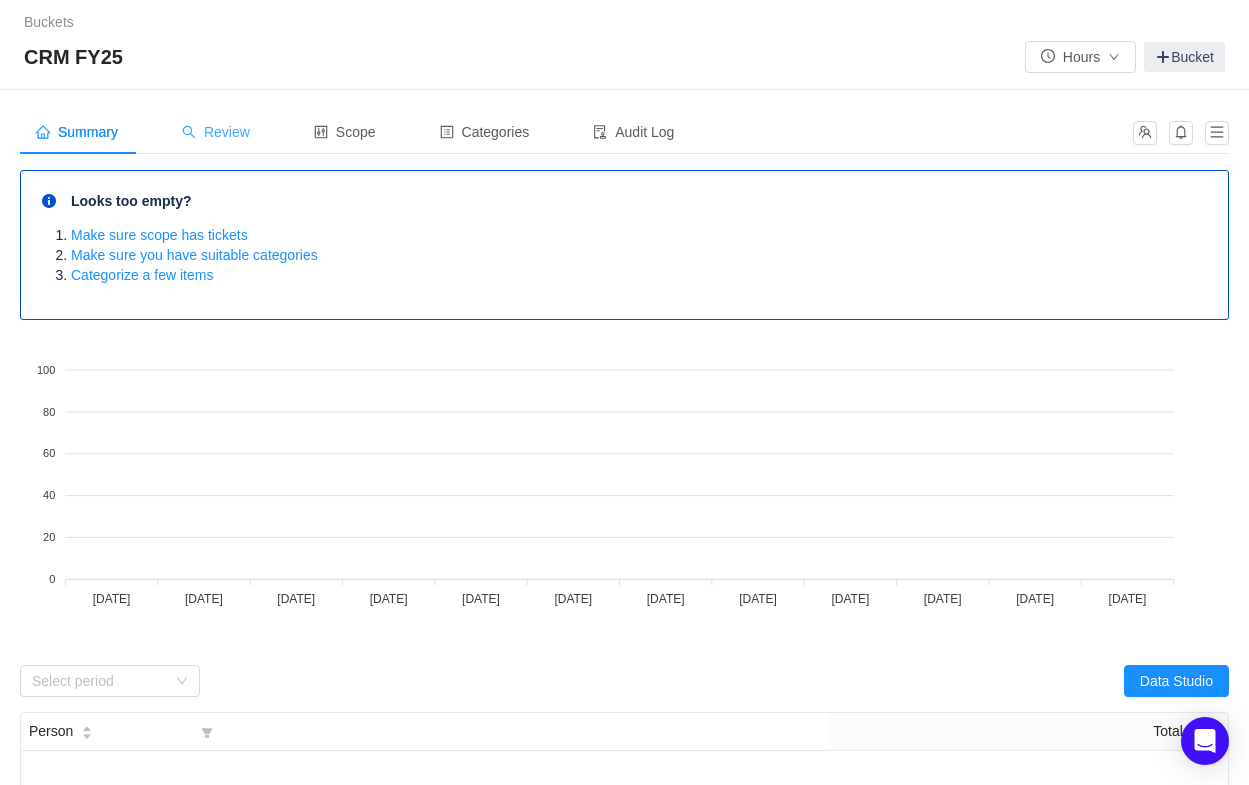 click on "Review" at bounding box center [216, 132] 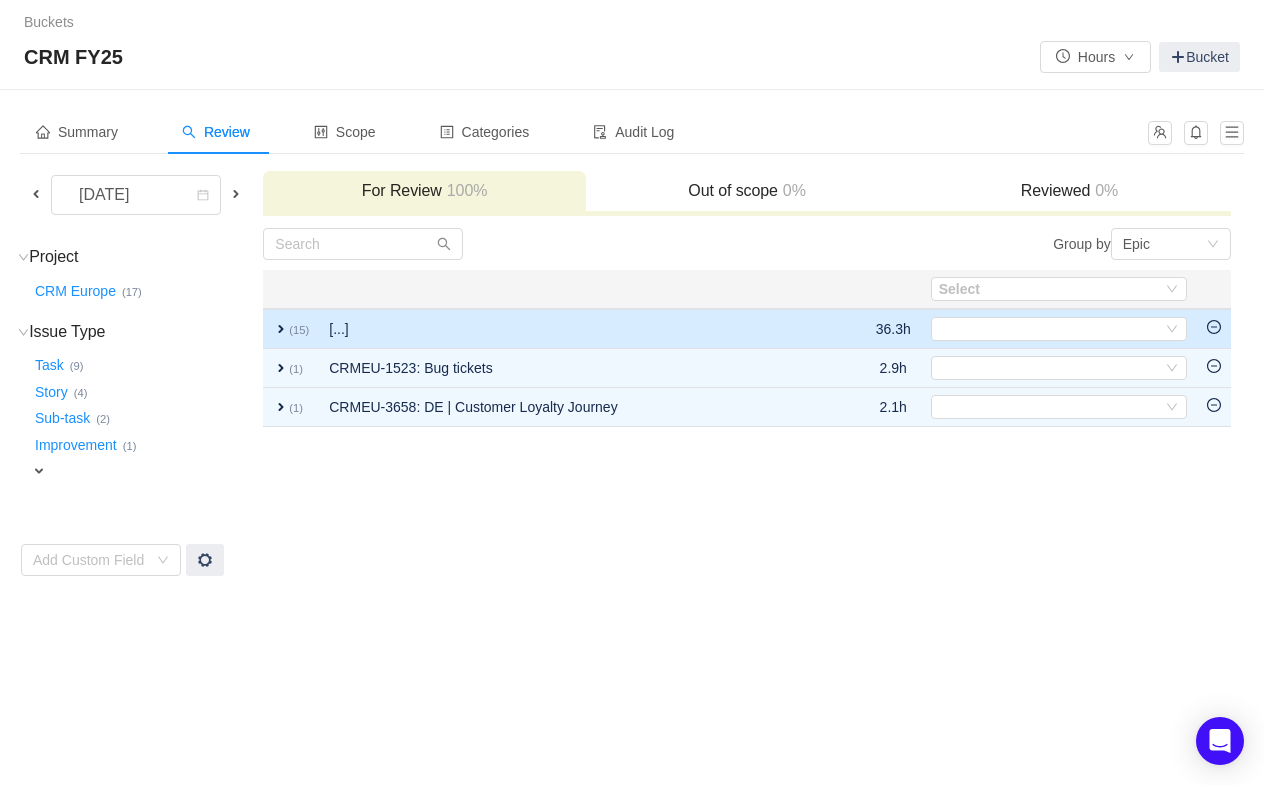 click on "expand" at bounding box center (281, 329) 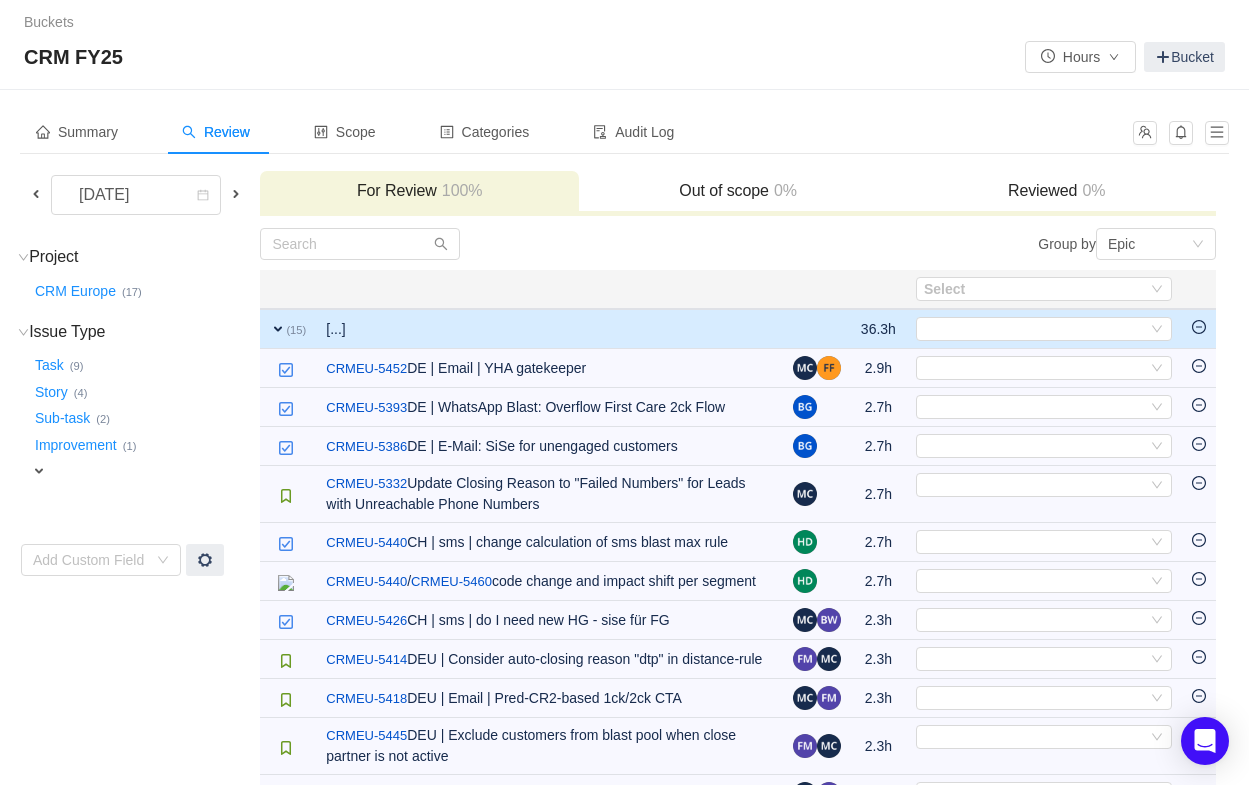 click on "expand" at bounding box center (278, 329) 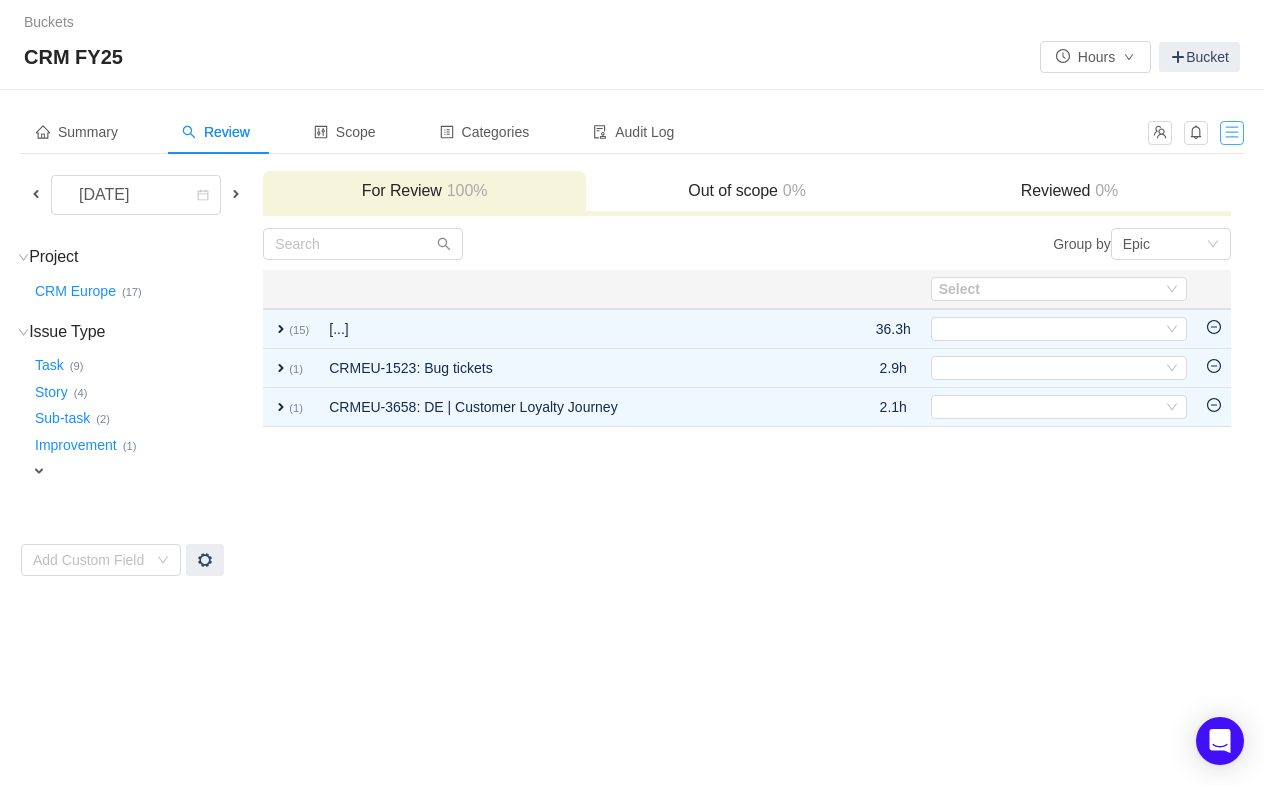 click at bounding box center (1232, 133) 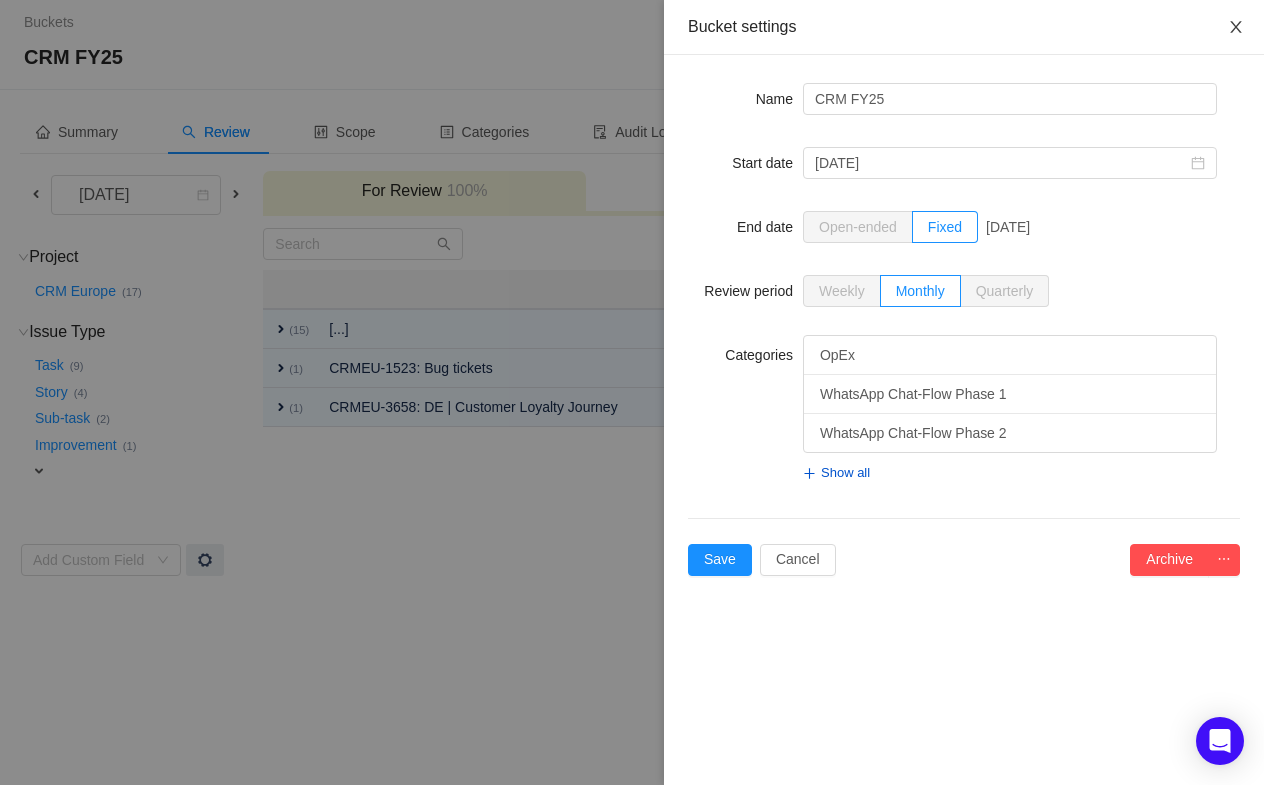 click 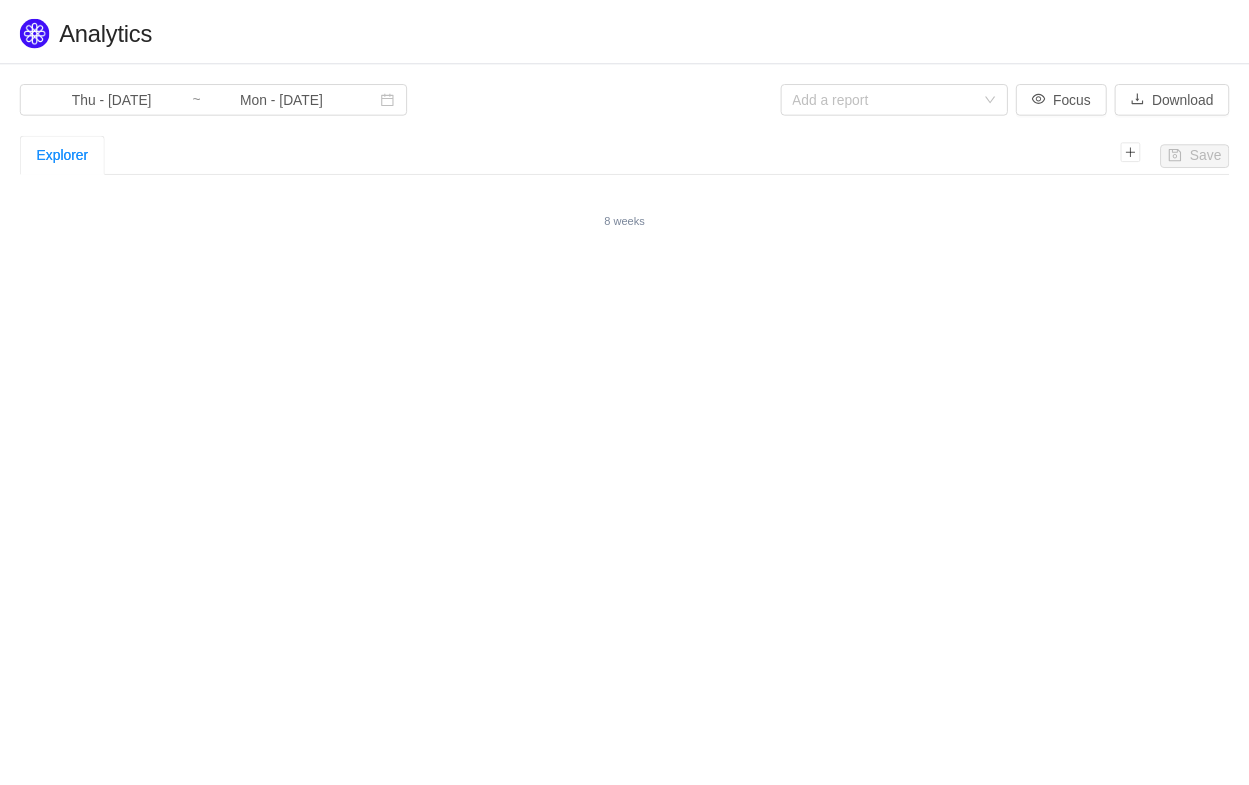 scroll, scrollTop: 0, scrollLeft: 0, axis: both 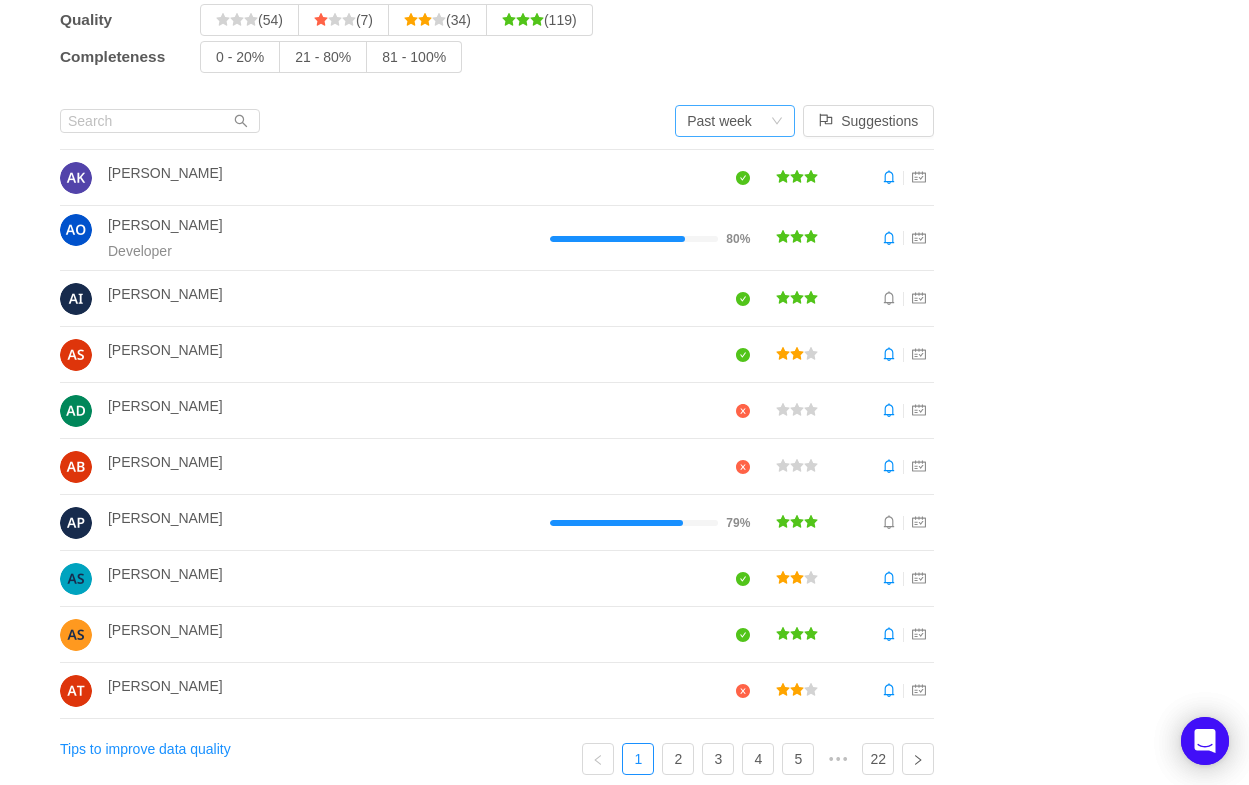click 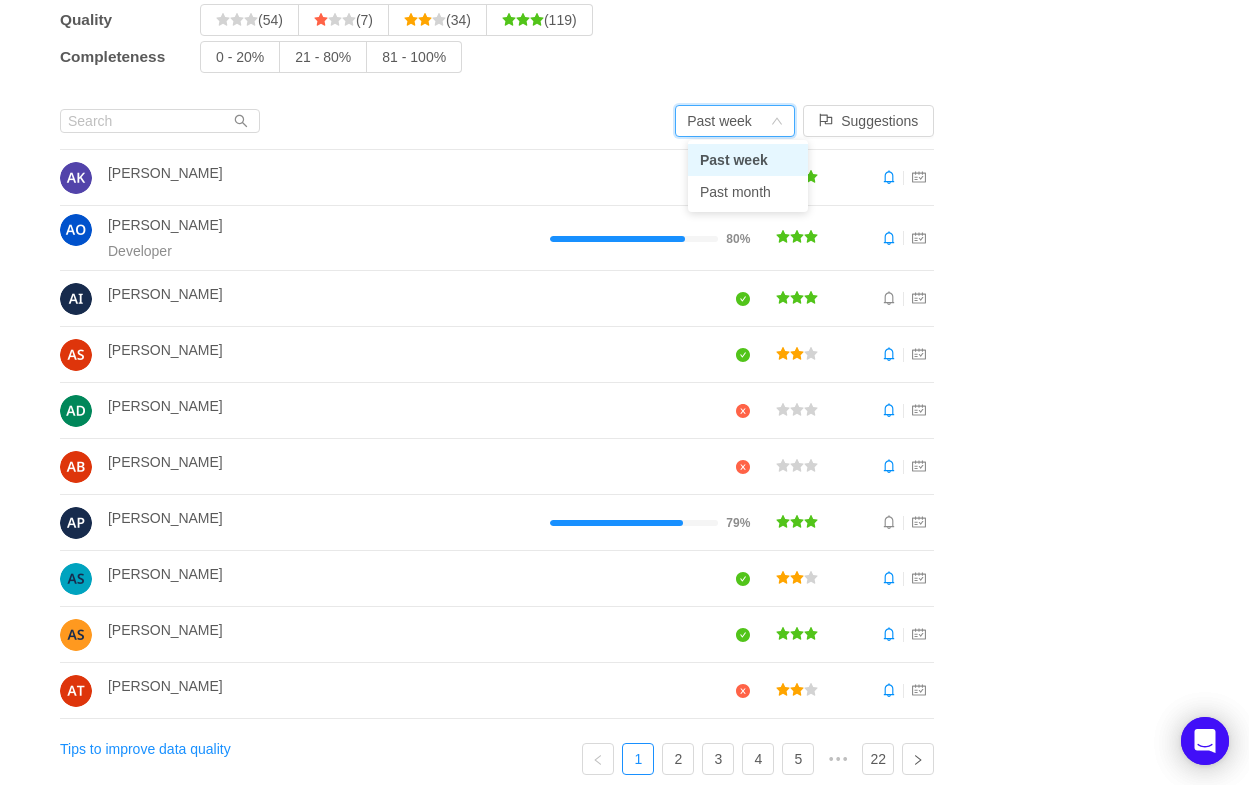 click 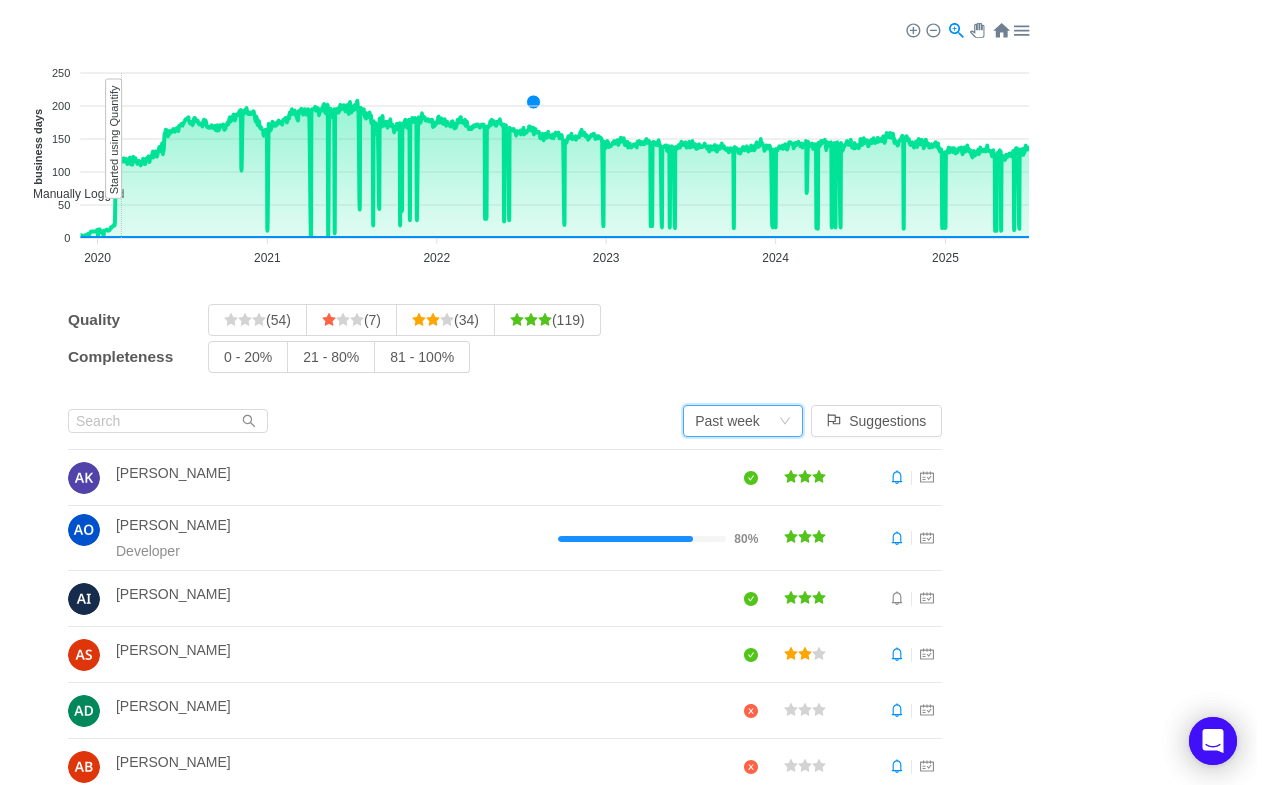 scroll, scrollTop: 0, scrollLeft: 0, axis: both 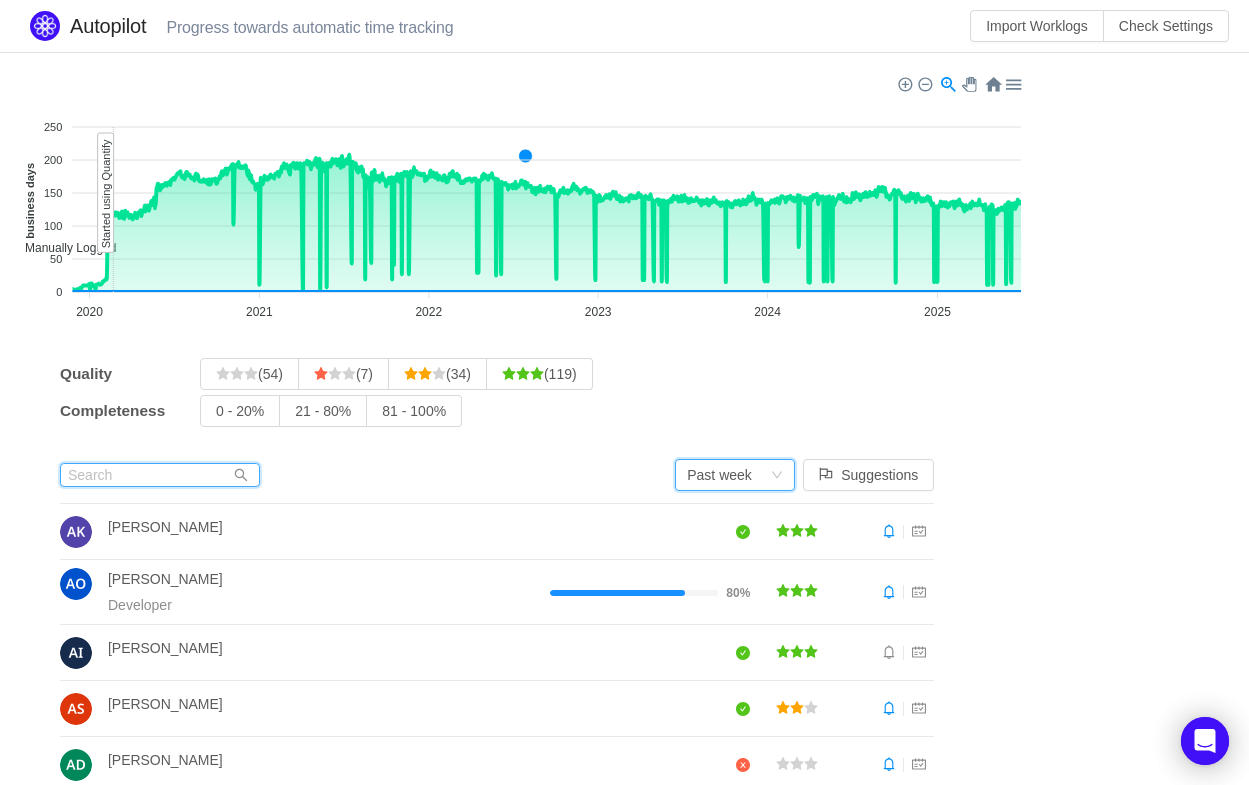 click at bounding box center [160, 475] 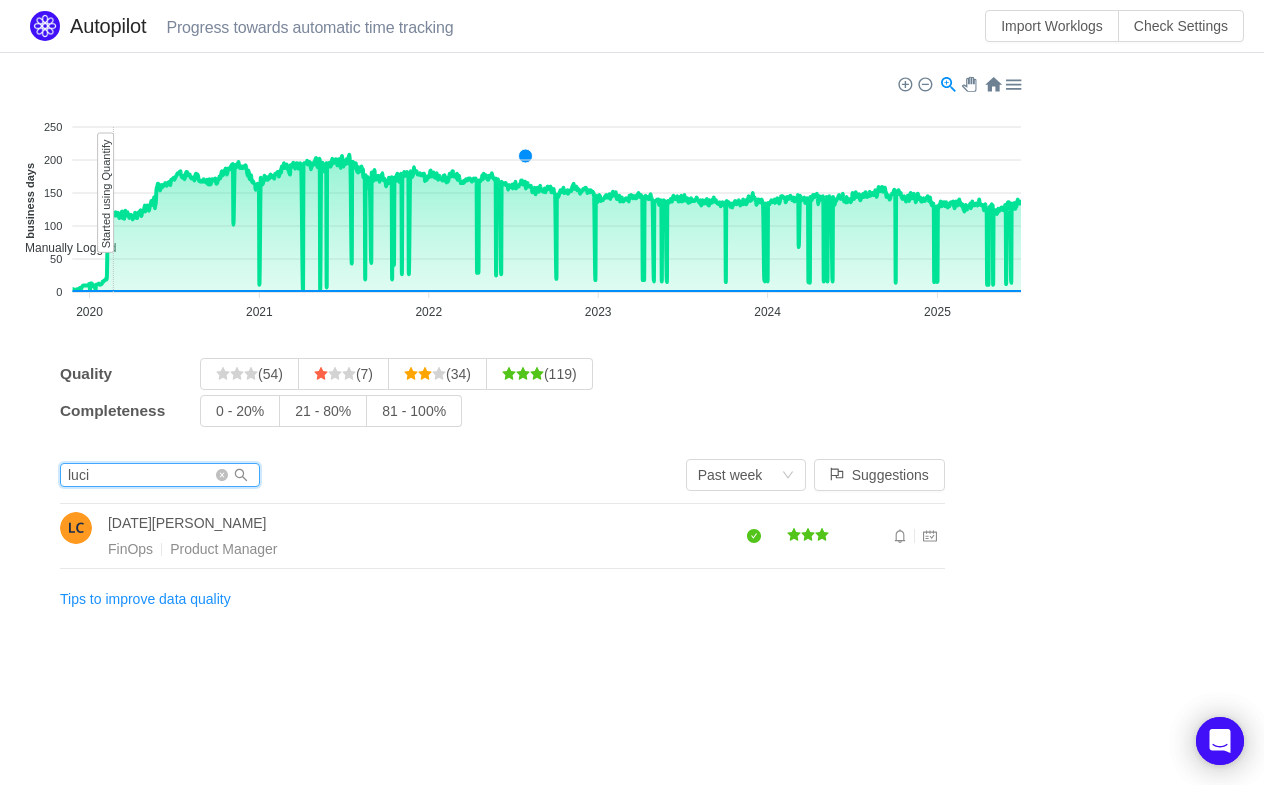 type on "luci" 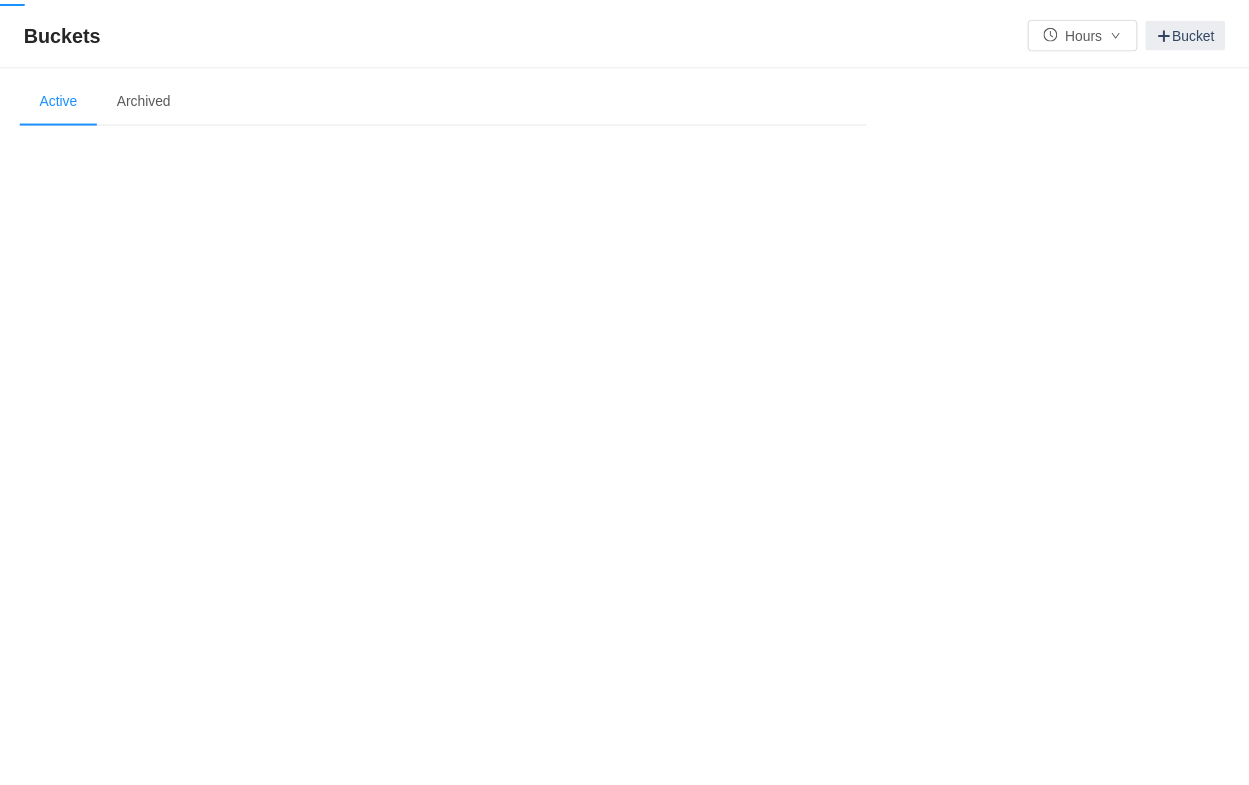 scroll, scrollTop: 0, scrollLeft: 0, axis: both 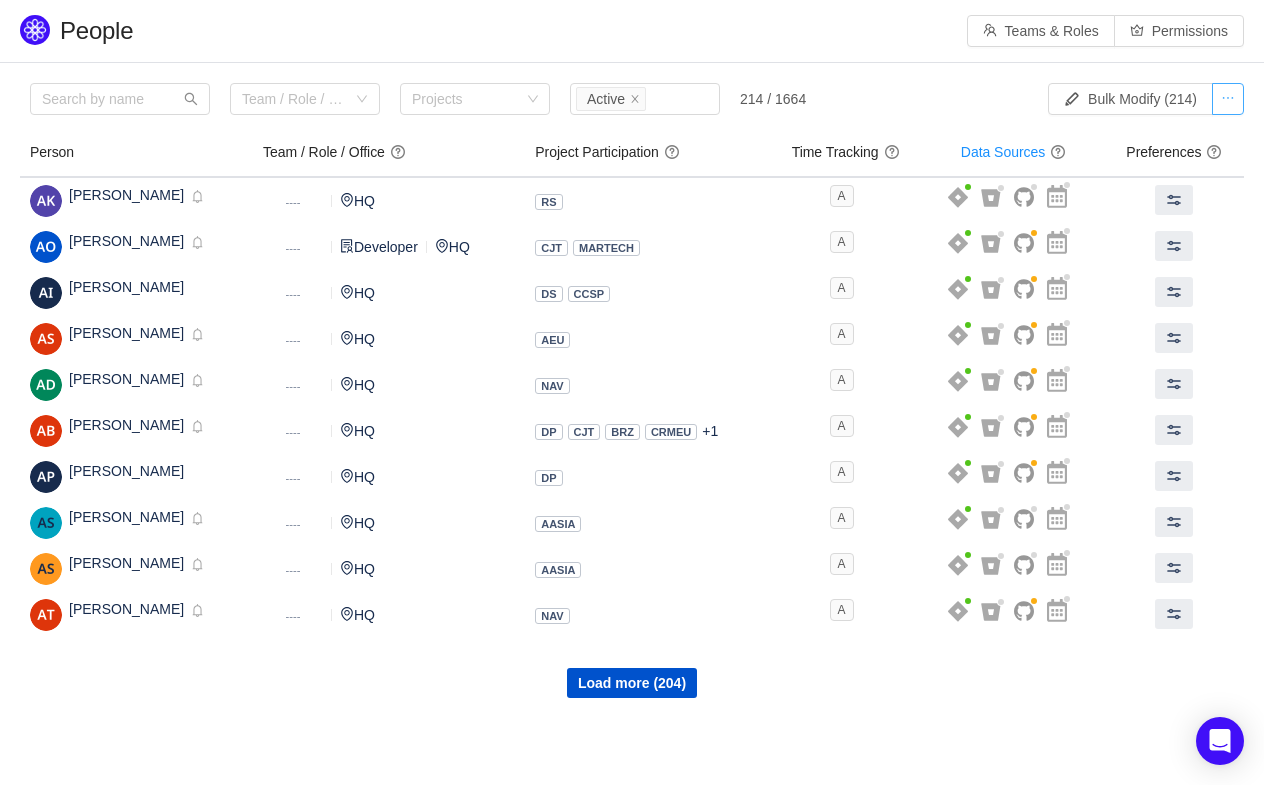 click at bounding box center (1228, 99) 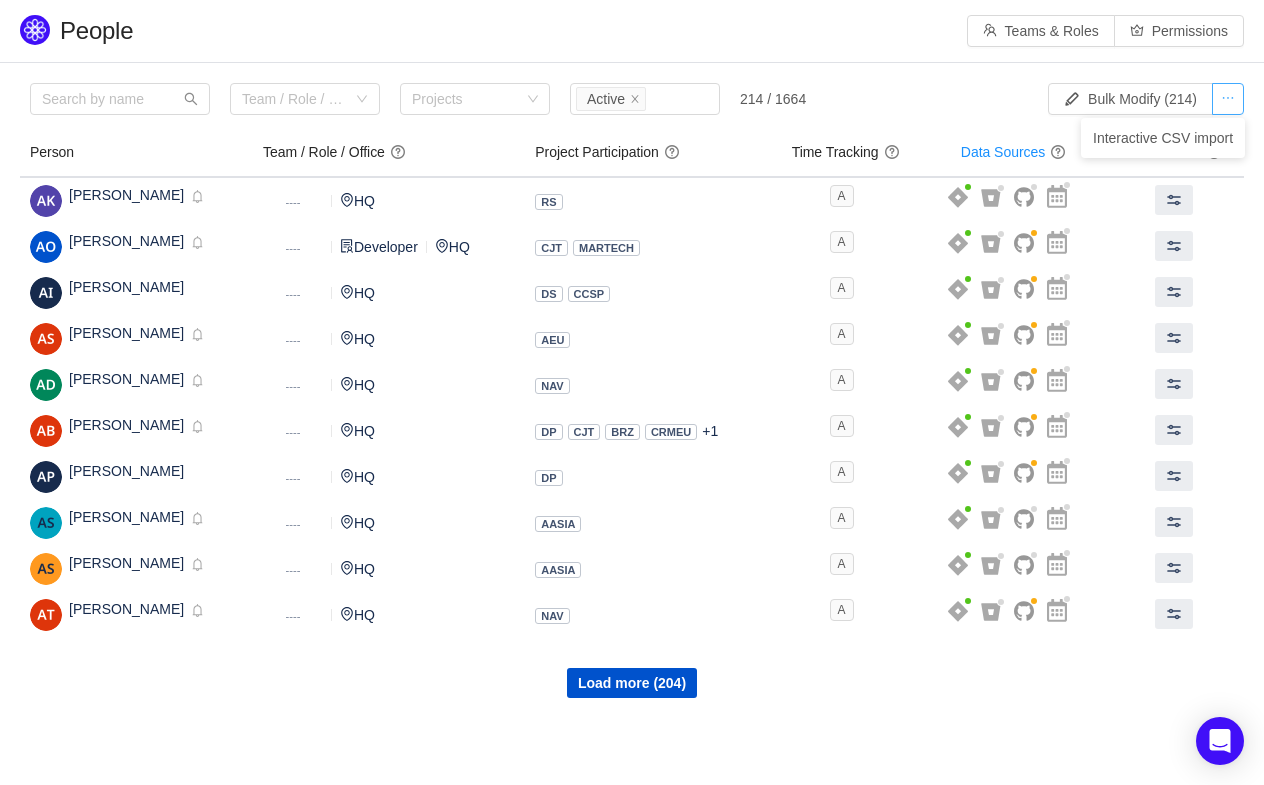 click at bounding box center (1228, 99) 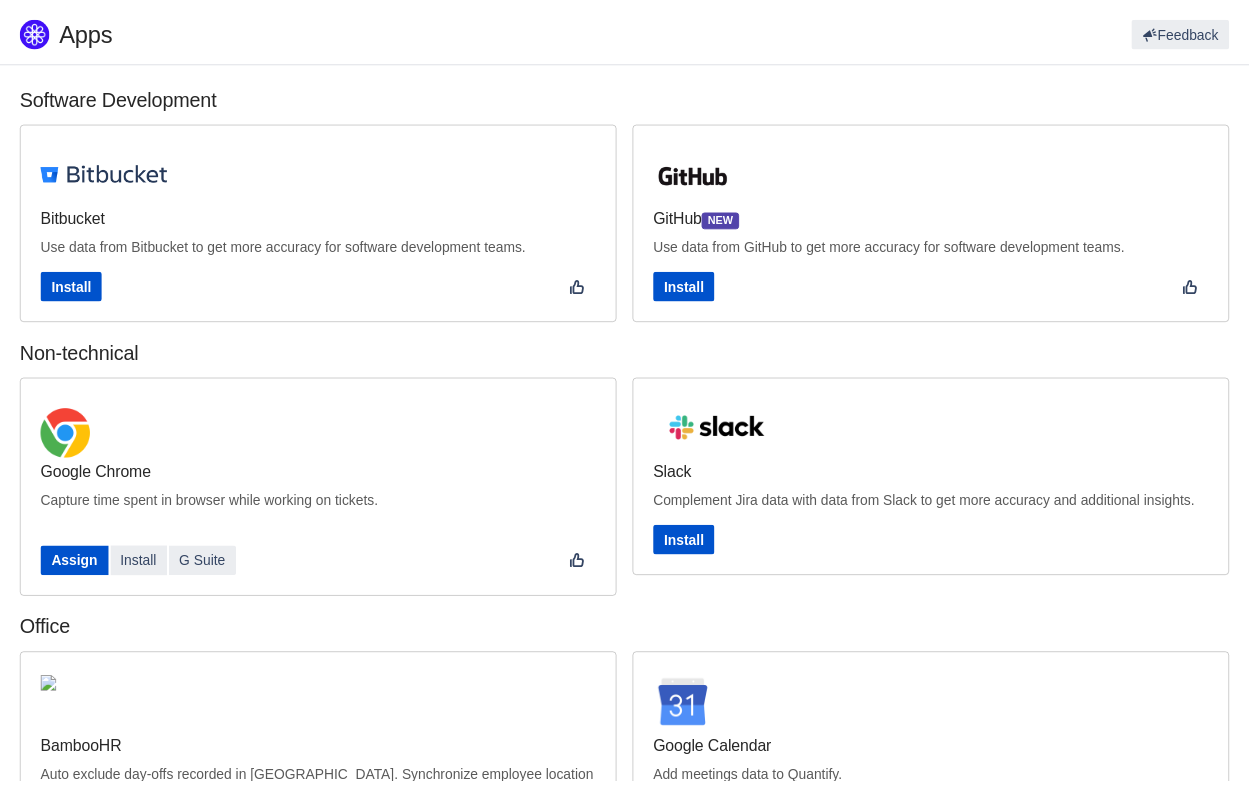 scroll, scrollTop: 0, scrollLeft: 0, axis: both 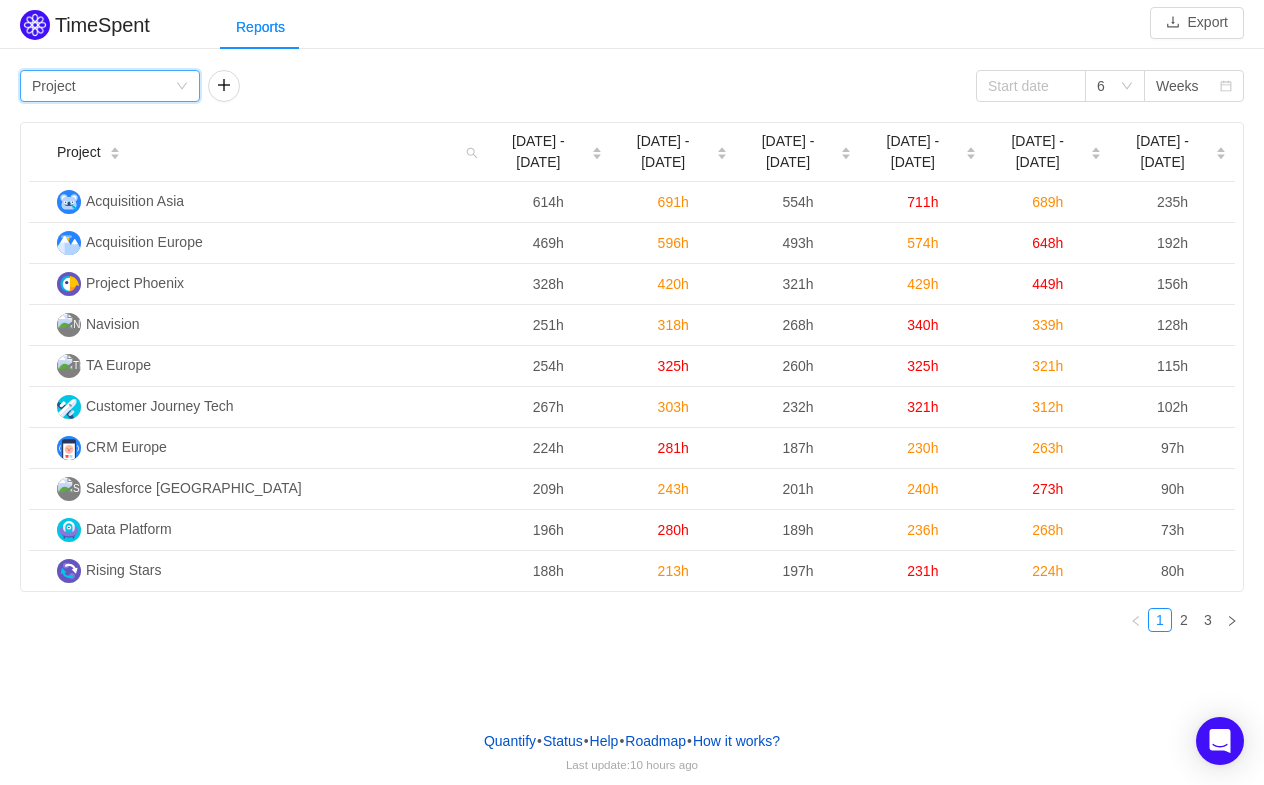 click on "Group by  Project" at bounding box center (103, 86) 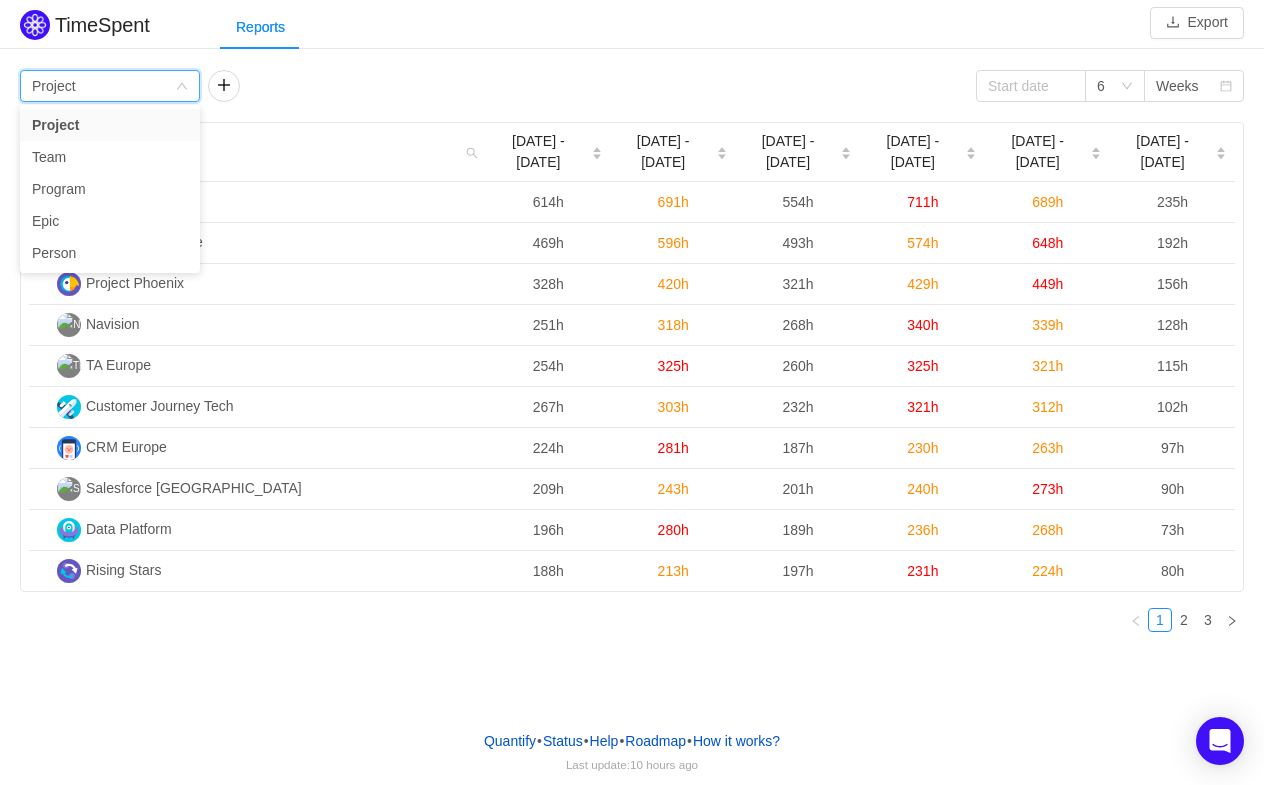 click on "Group by  Project" at bounding box center [103, 86] 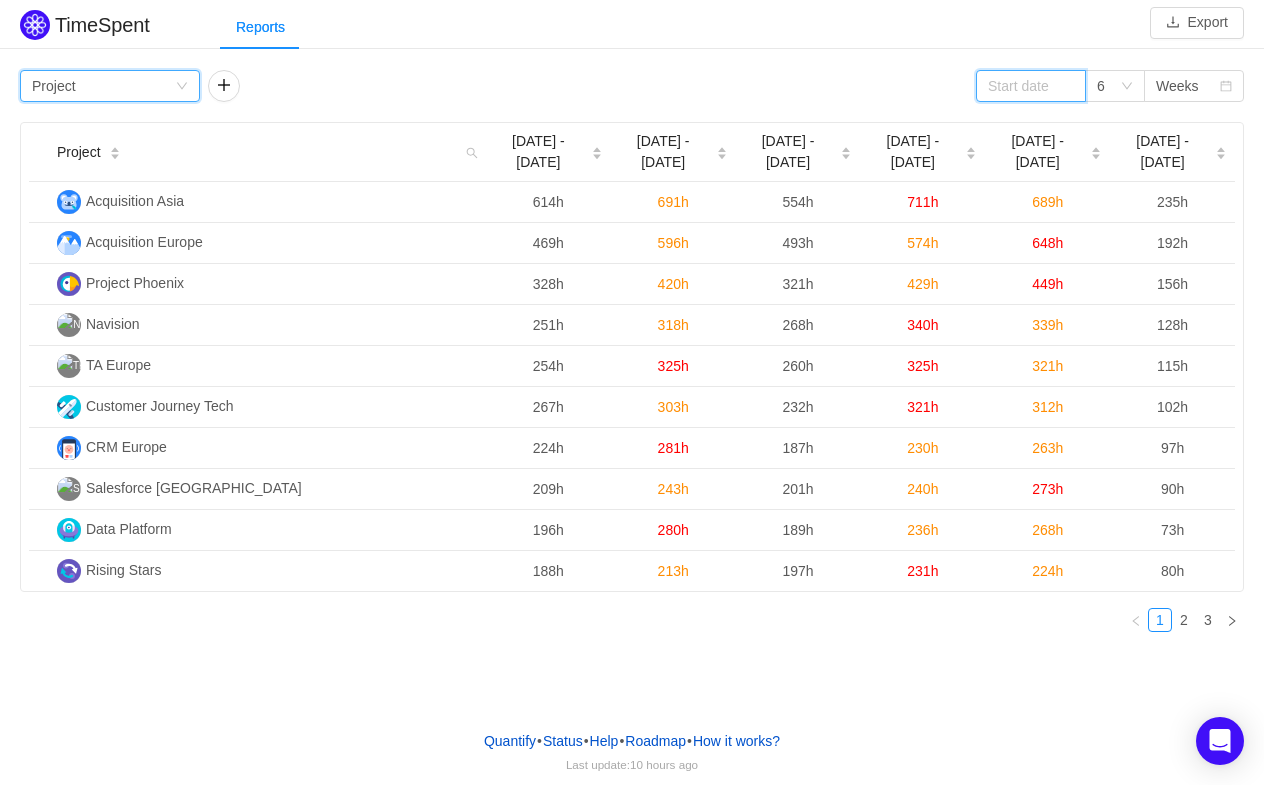 click at bounding box center (1031, 86) 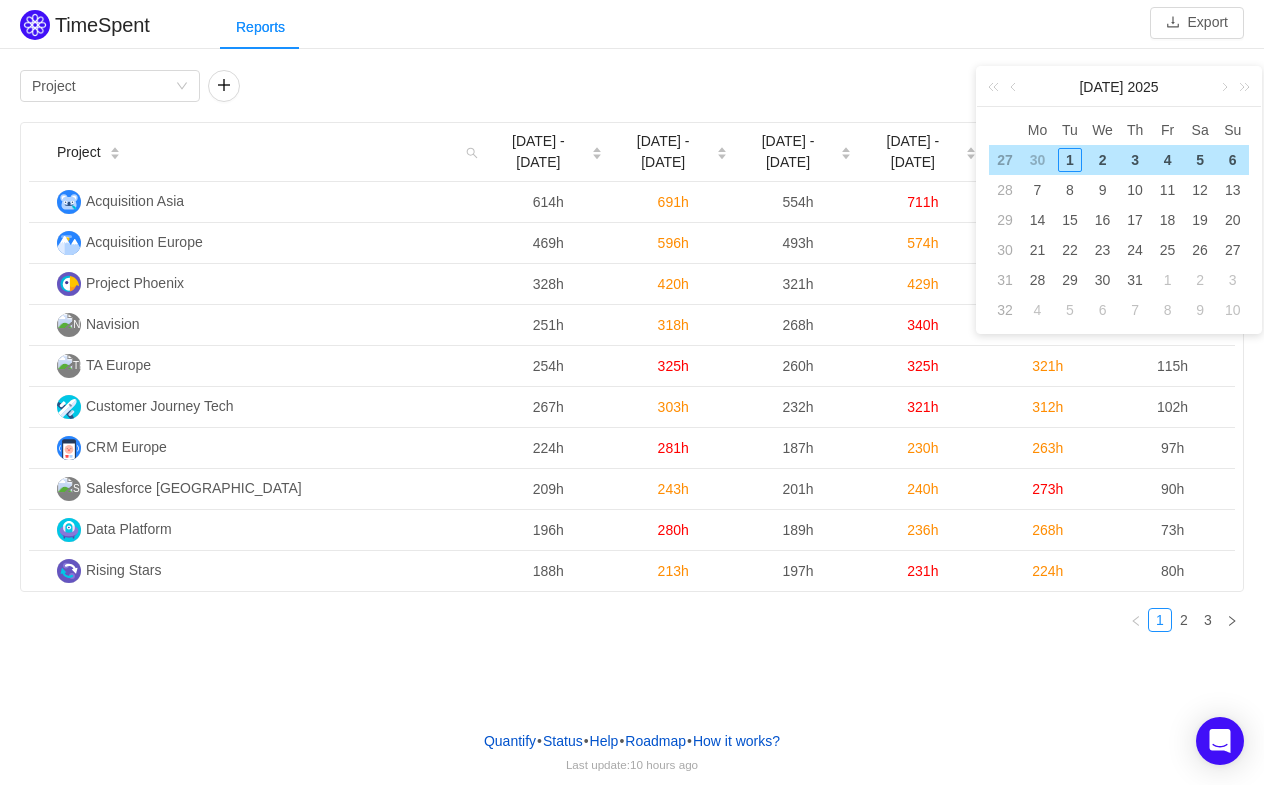 click on "Jul 2025" at bounding box center (1119, 87) 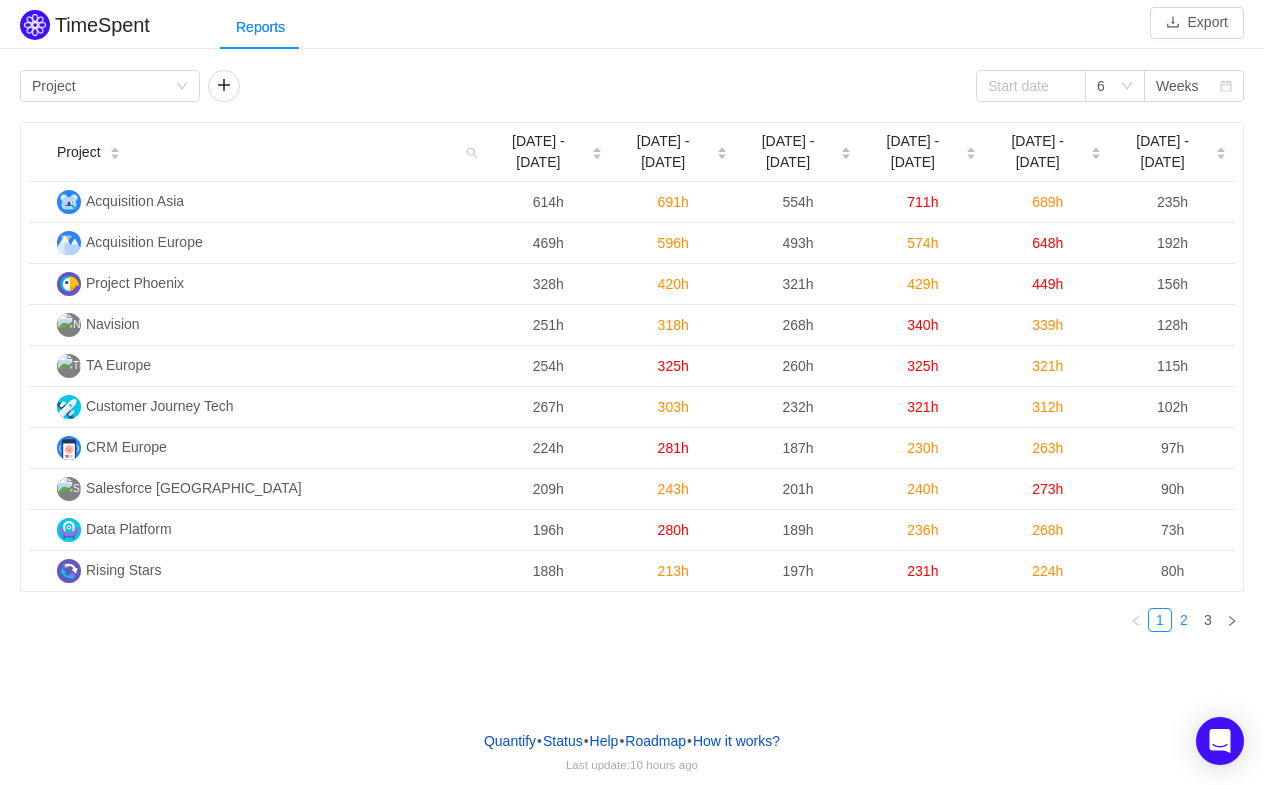 click on "2" at bounding box center [1184, 620] 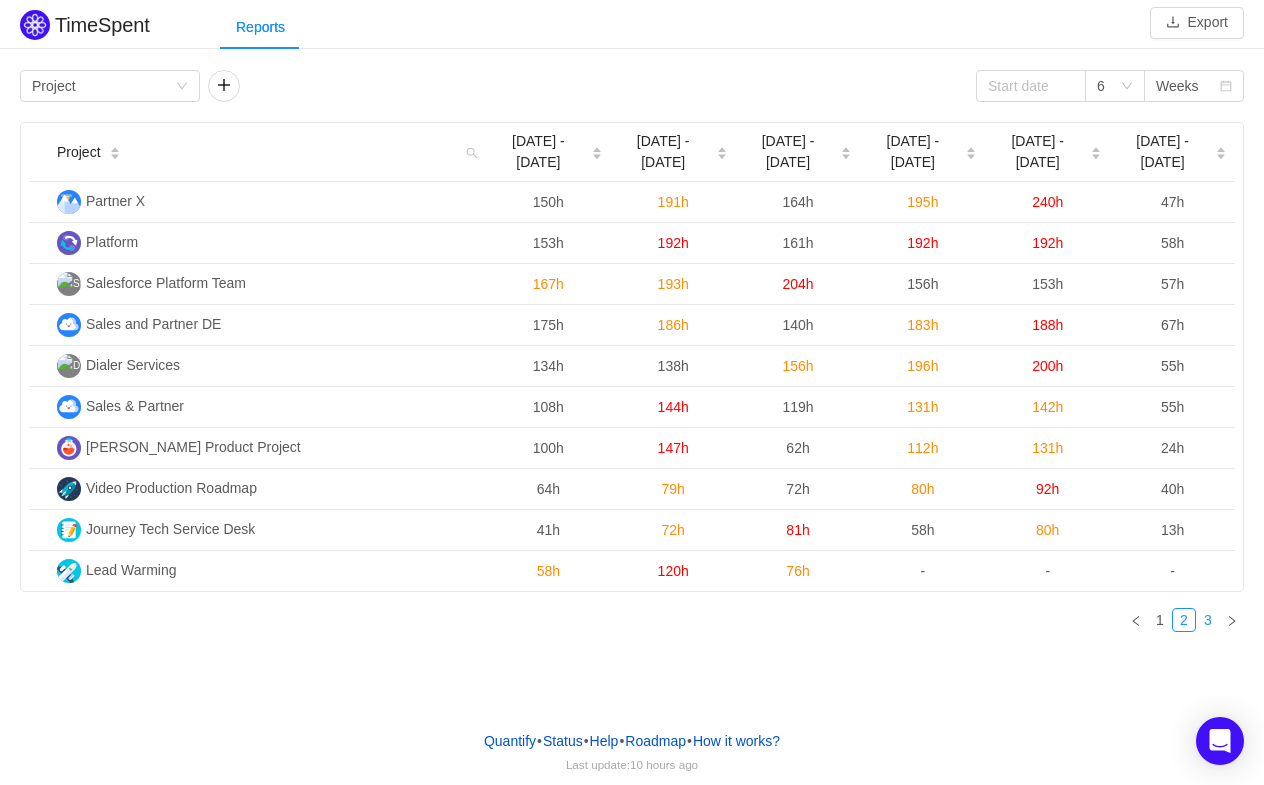 click on "3" at bounding box center [1208, 620] 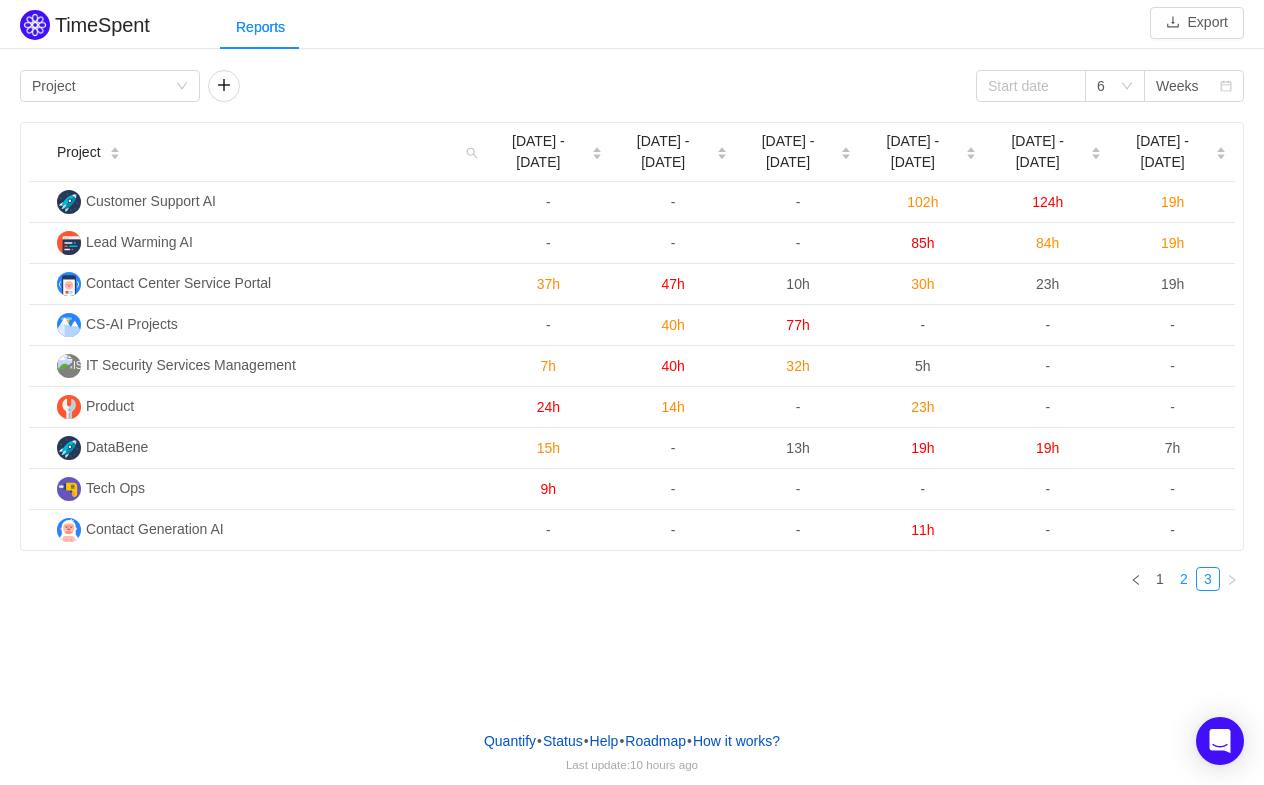 click on "2" at bounding box center [1184, 579] 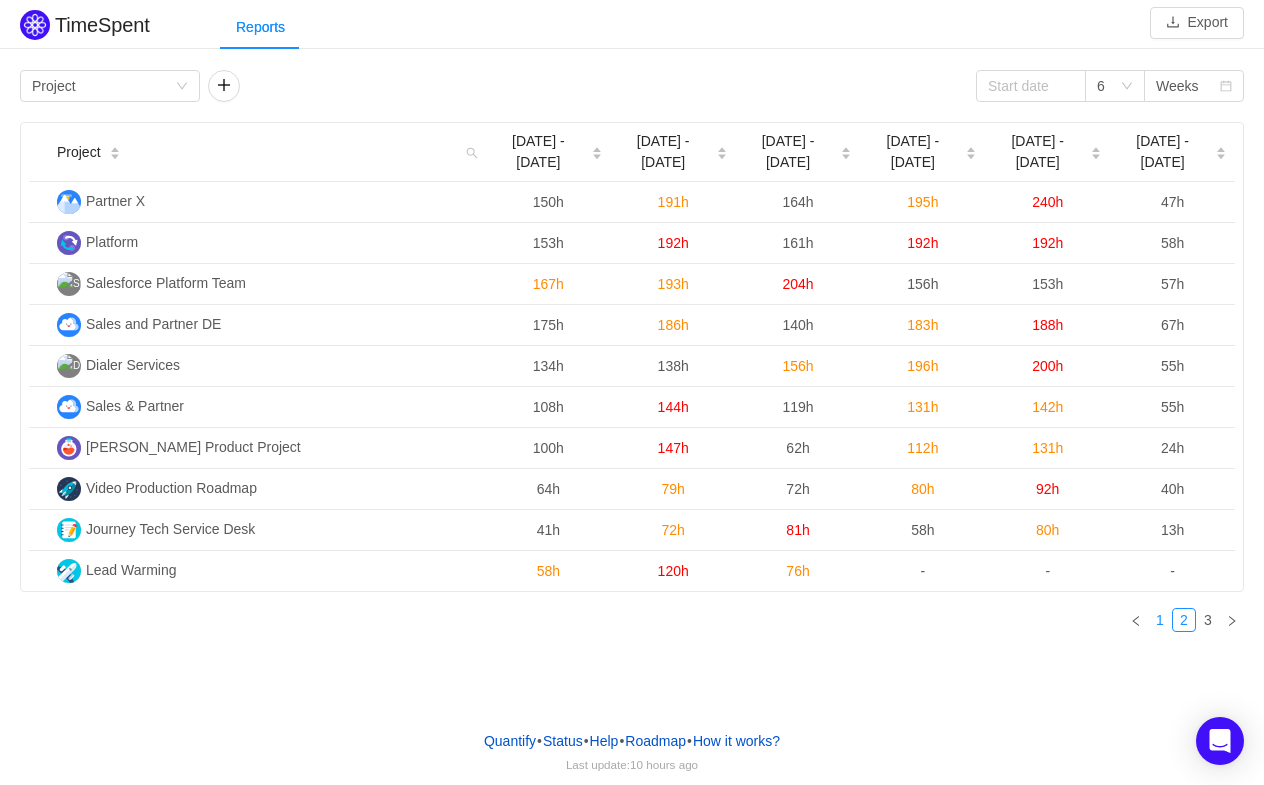 click on "1" at bounding box center (1160, 620) 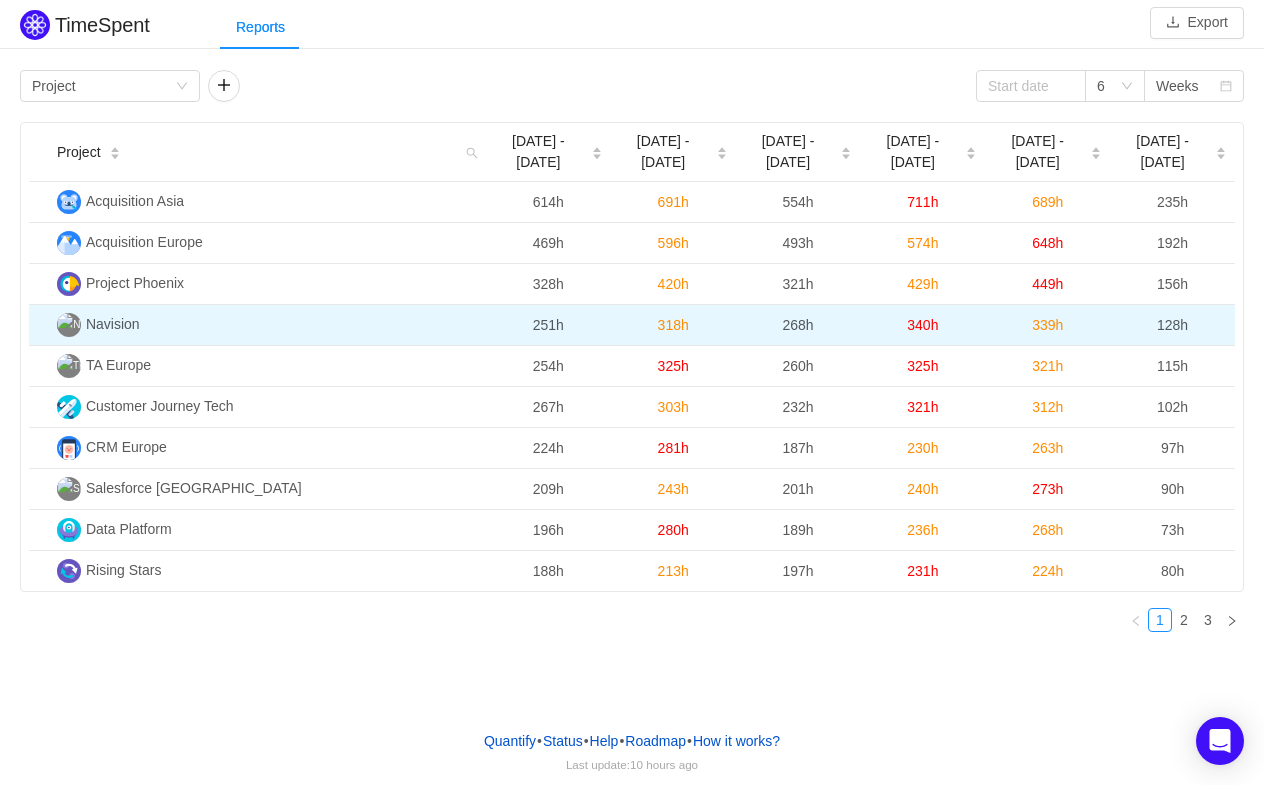 click on "251h" at bounding box center [548, 325] 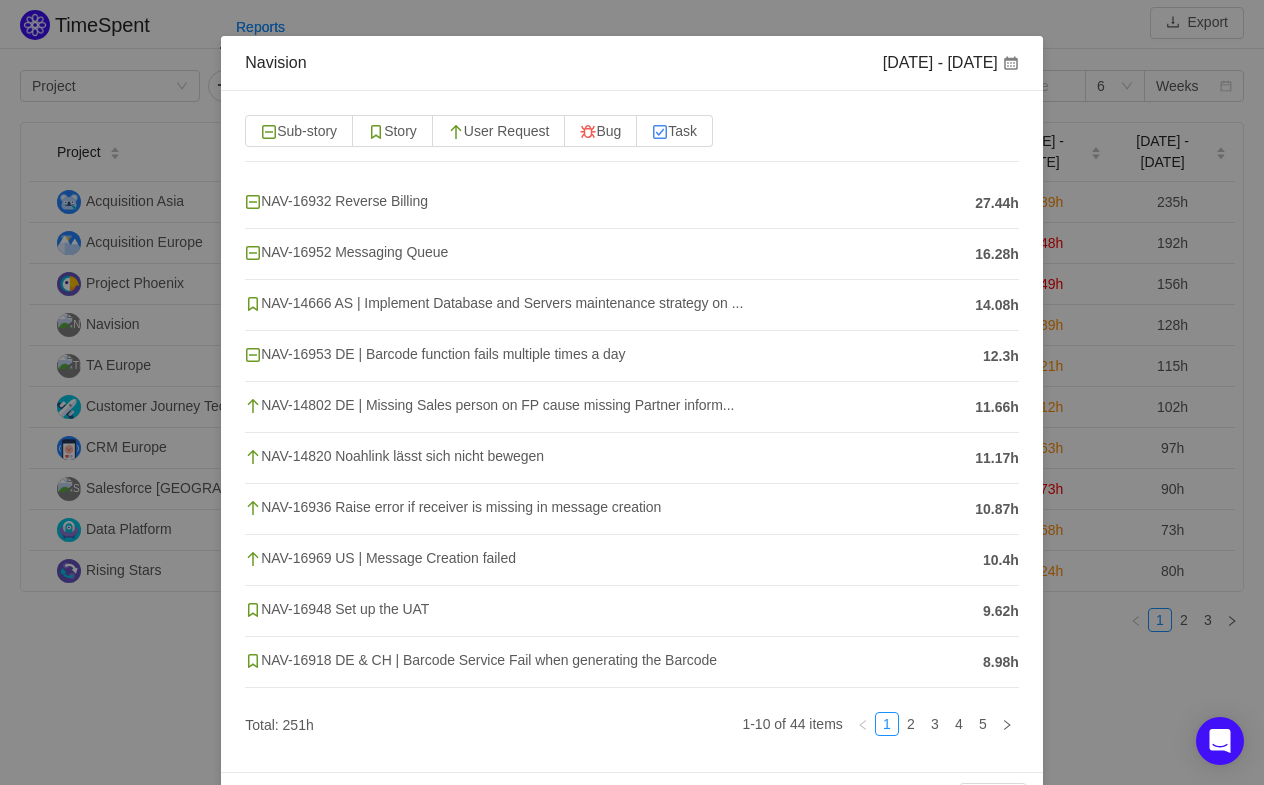 scroll, scrollTop: 124, scrollLeft: 0, axis: vertical 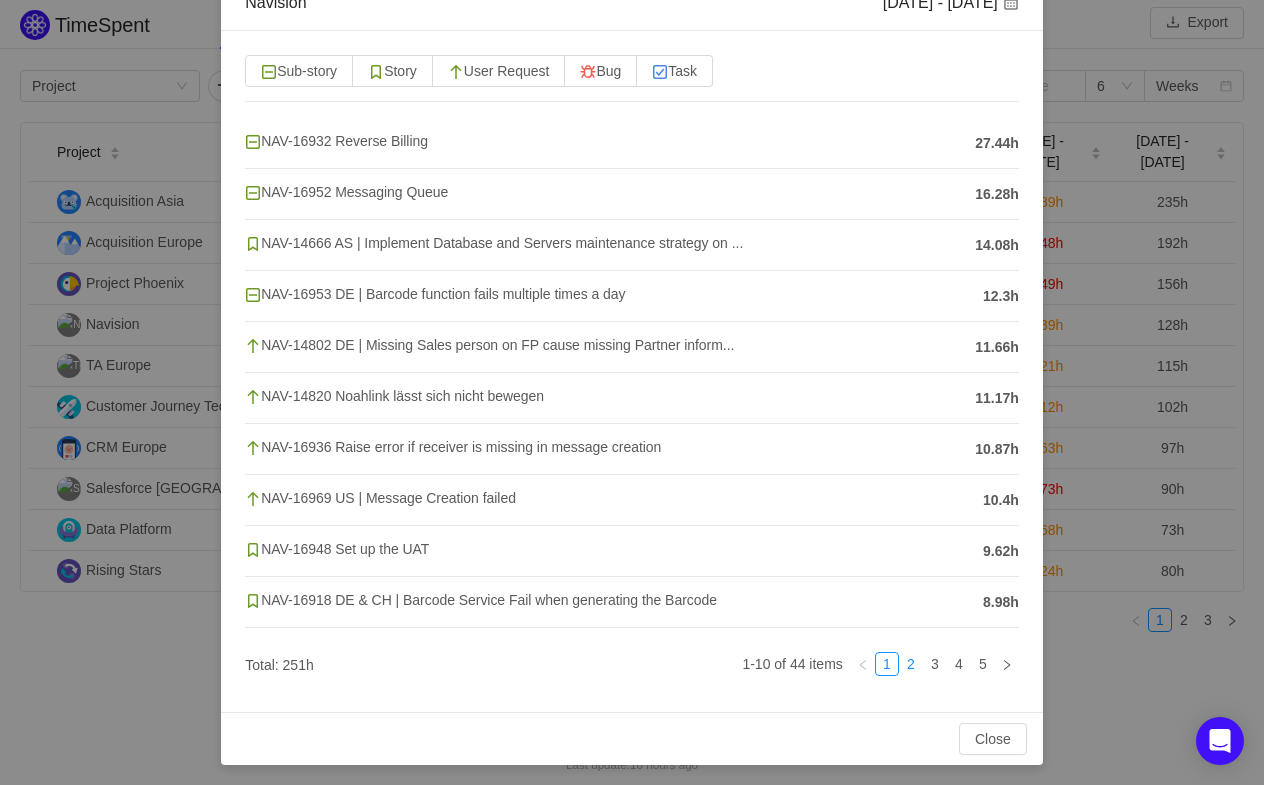 click on "2" at bounding box center (911, 664) 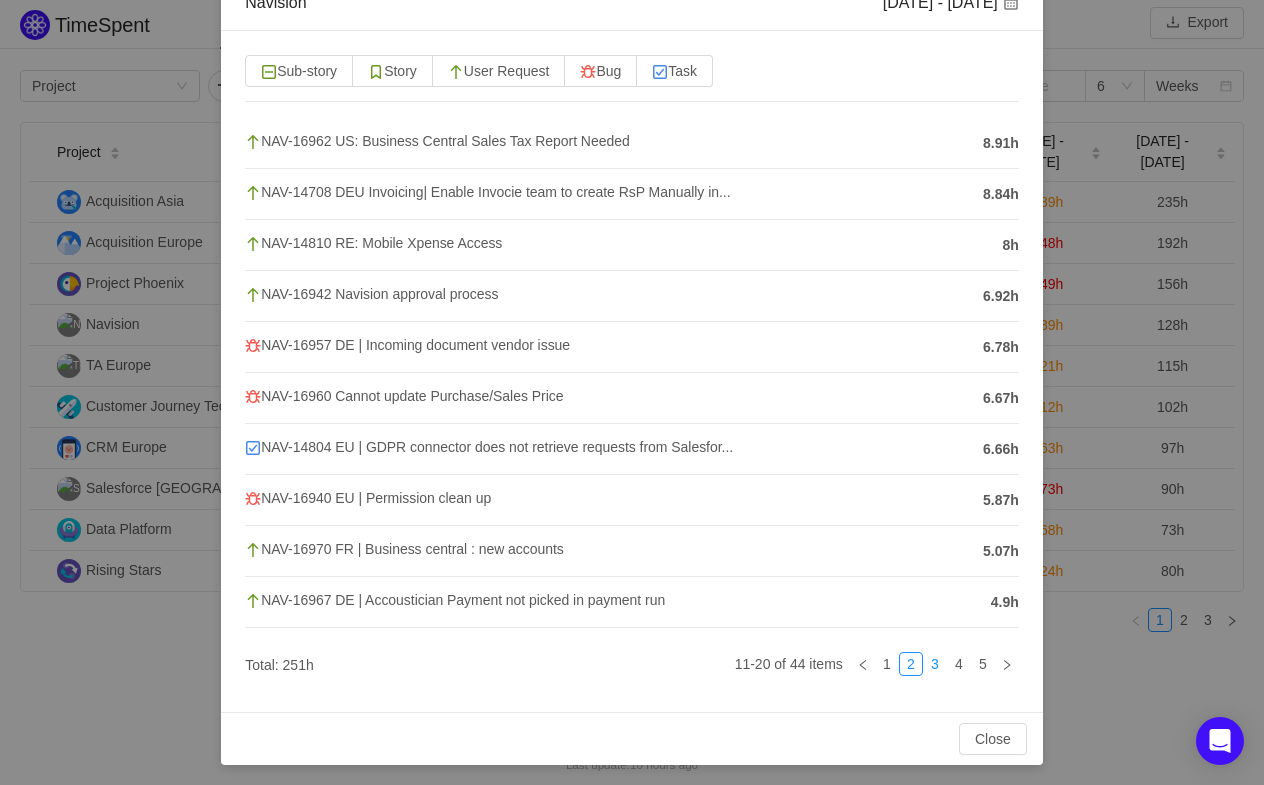 click on "3" at bounding box center (935, 664) 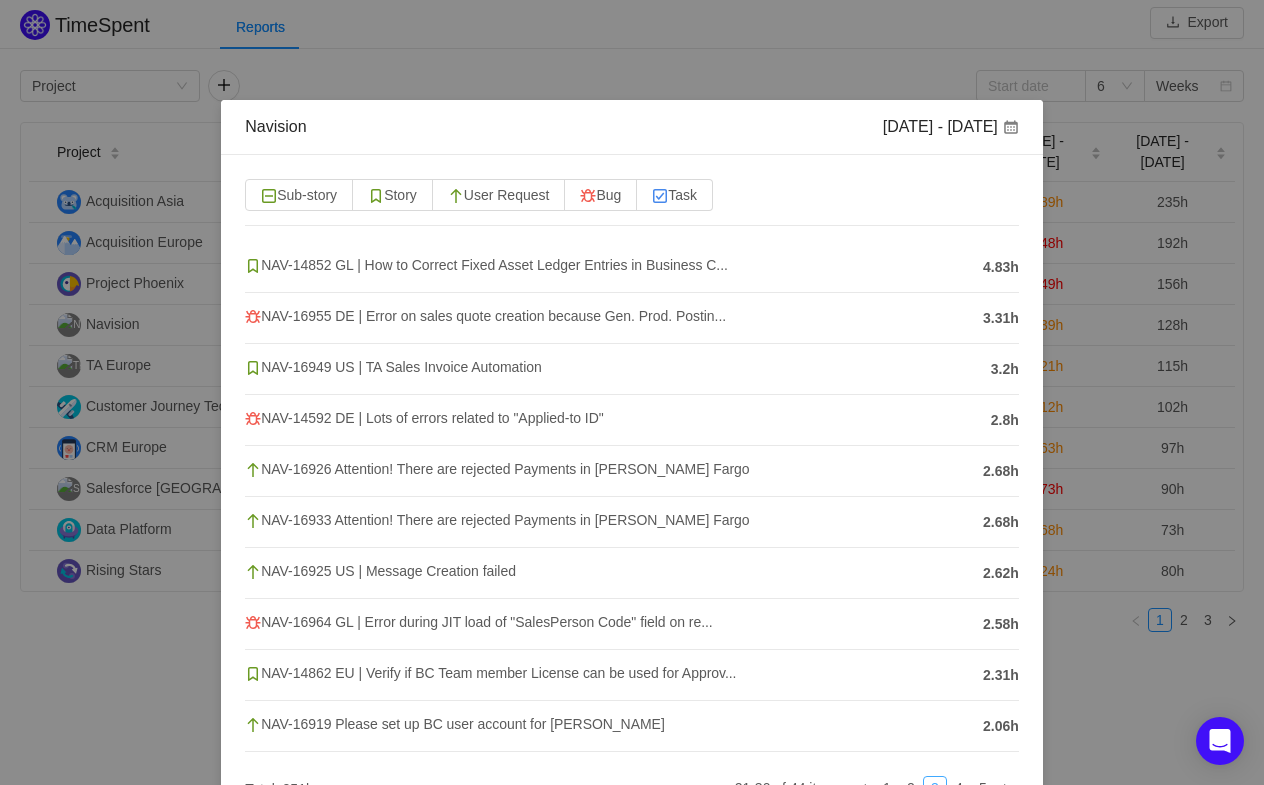 scroll, scrollTop: 124, scrollLeft: 0, axis: vertical 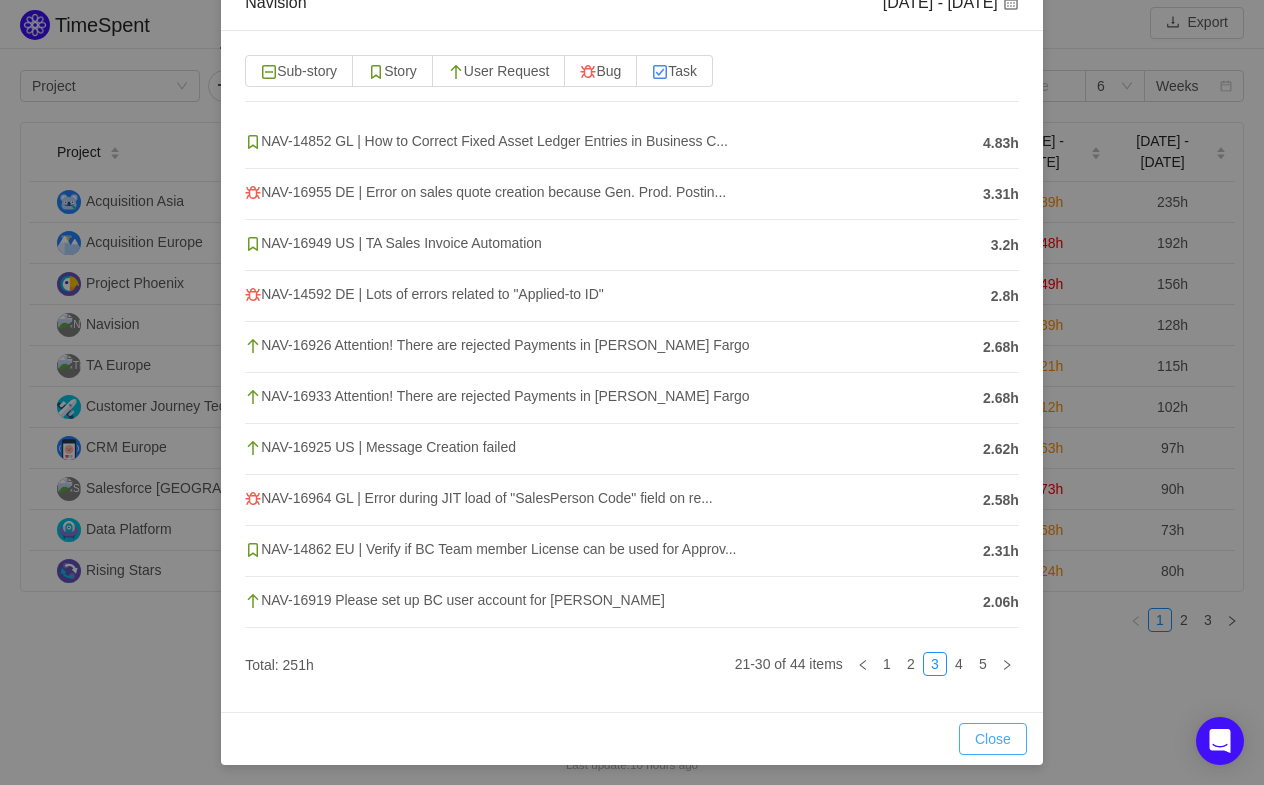 click on "Close" at bounding box center [993, 739] 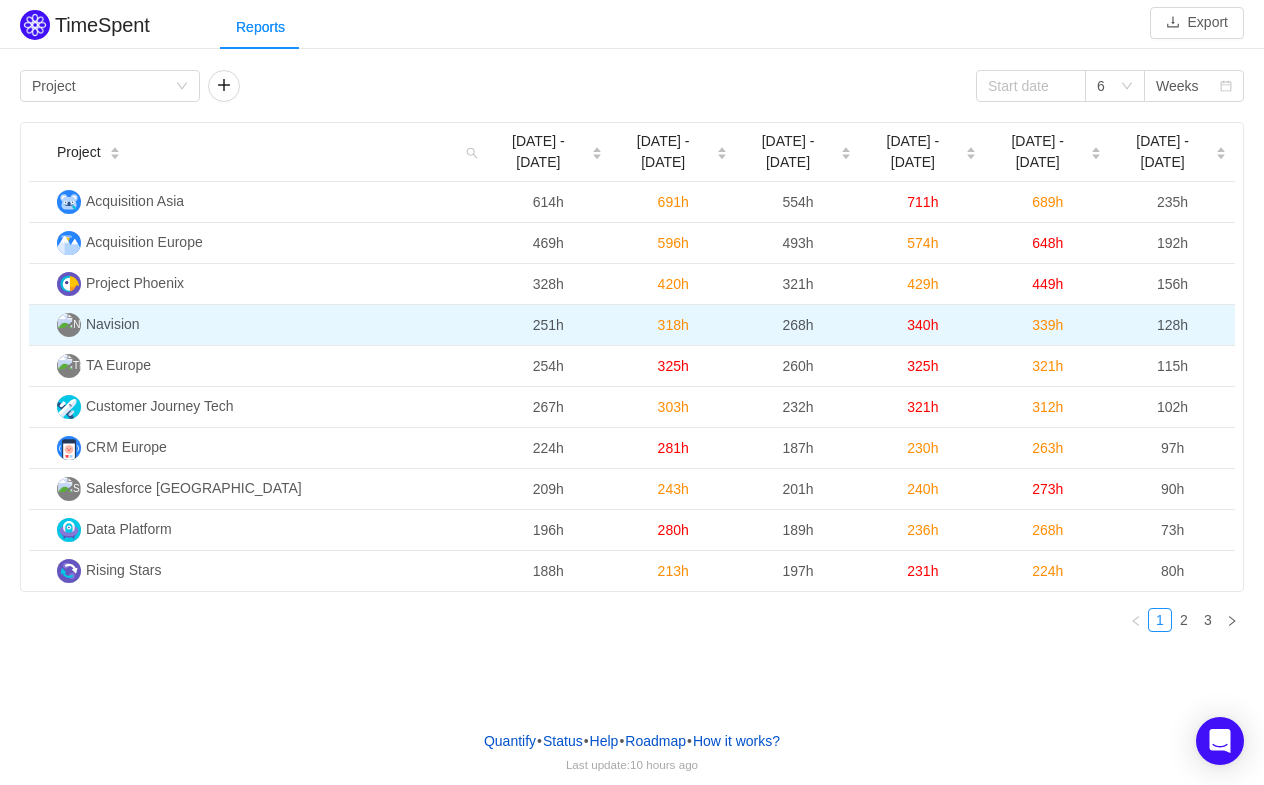 click on "339h" at bounding box center (1047, 325) 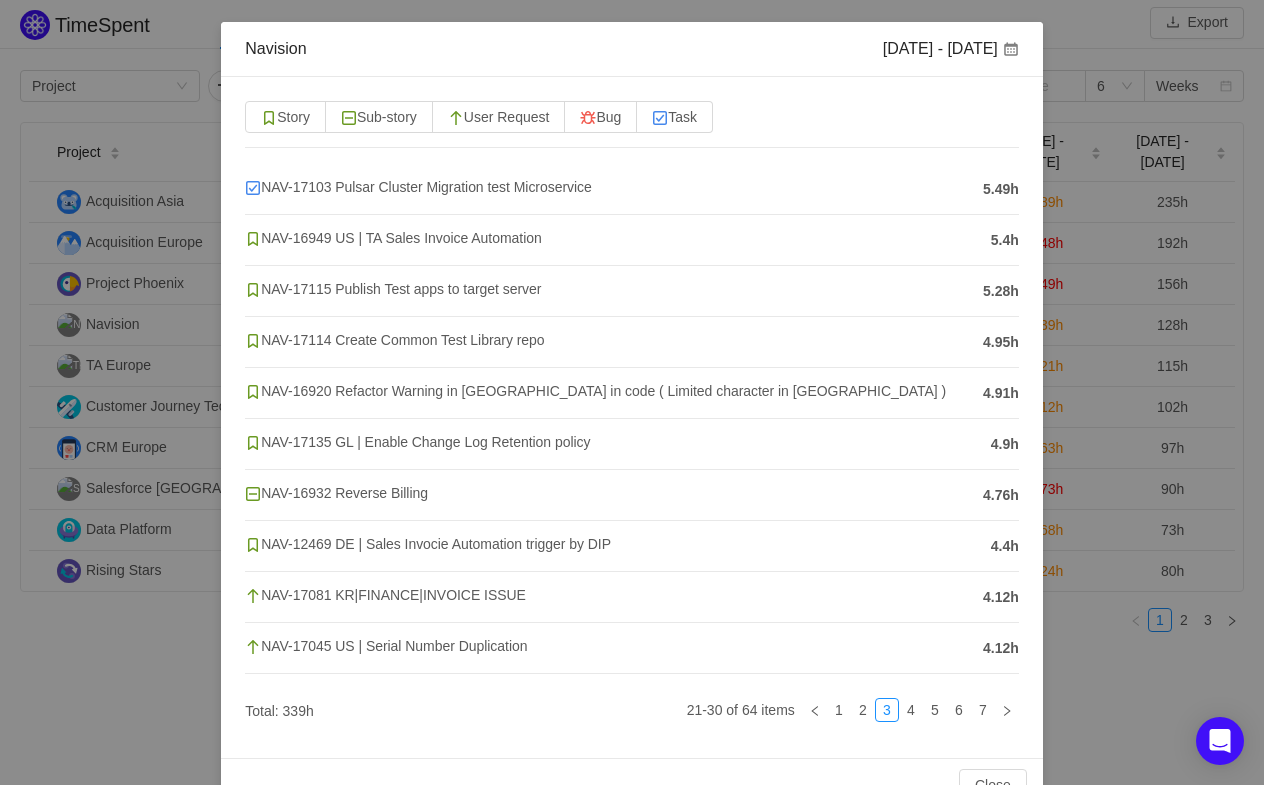 scroll, scrollTop: 124, scrollLeft: 0, axis: vertical 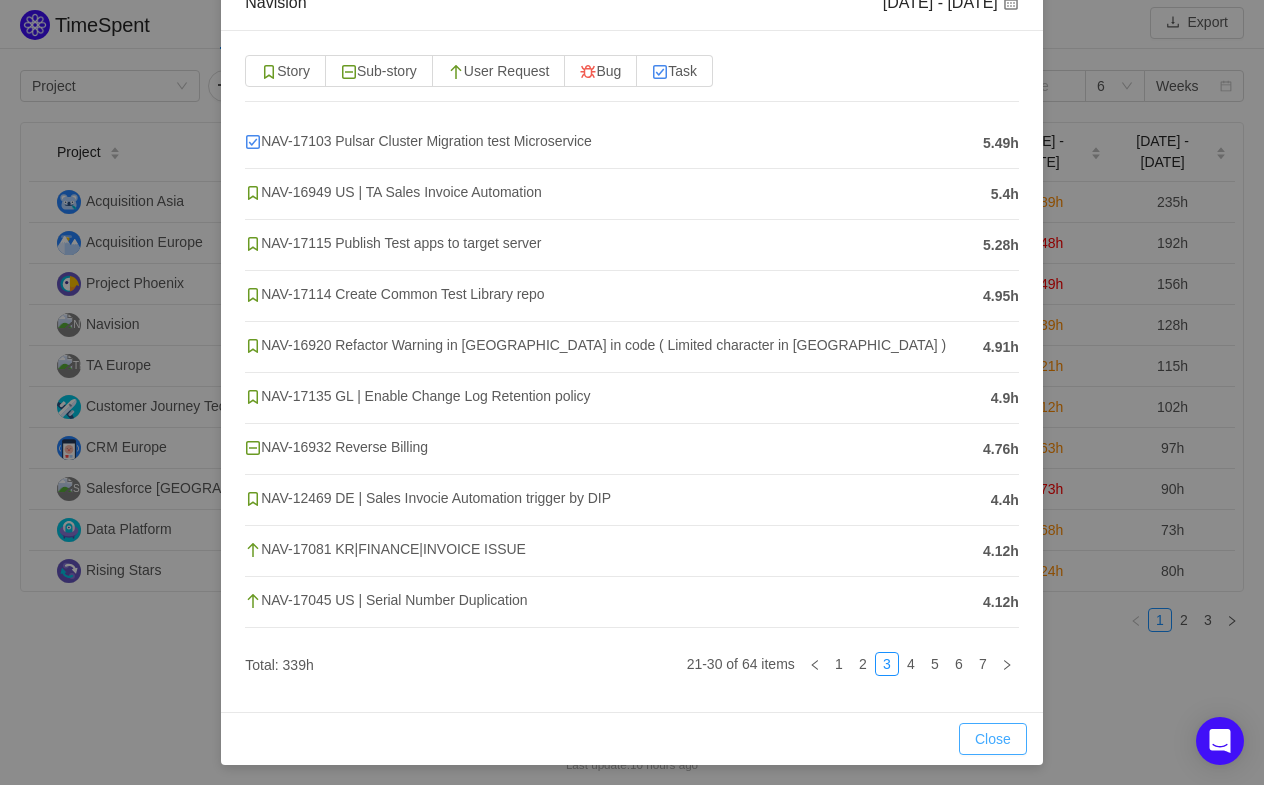 click on "Close" at bounding box center [993, 739] 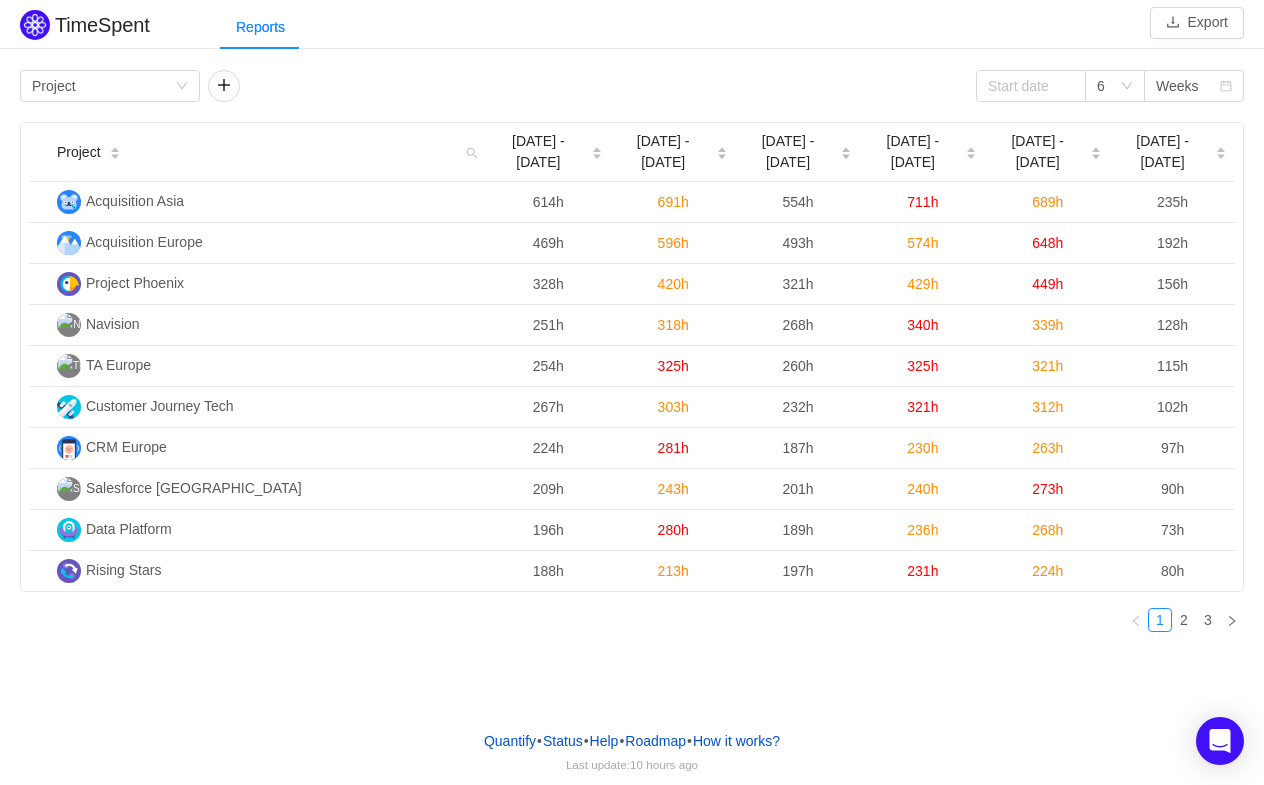 scroll, scrollTop: 24, scrollLeft: 0, axis: vertical 